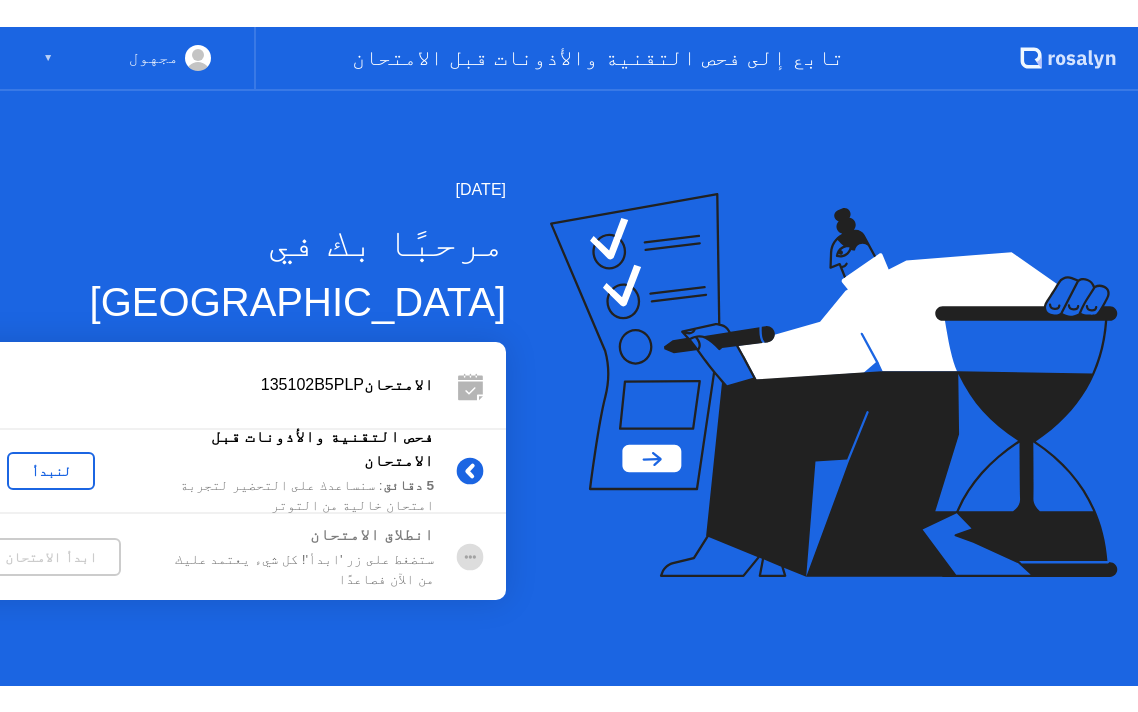 scroll, scrollTop: 0, scrollLeft: 0, axis: both 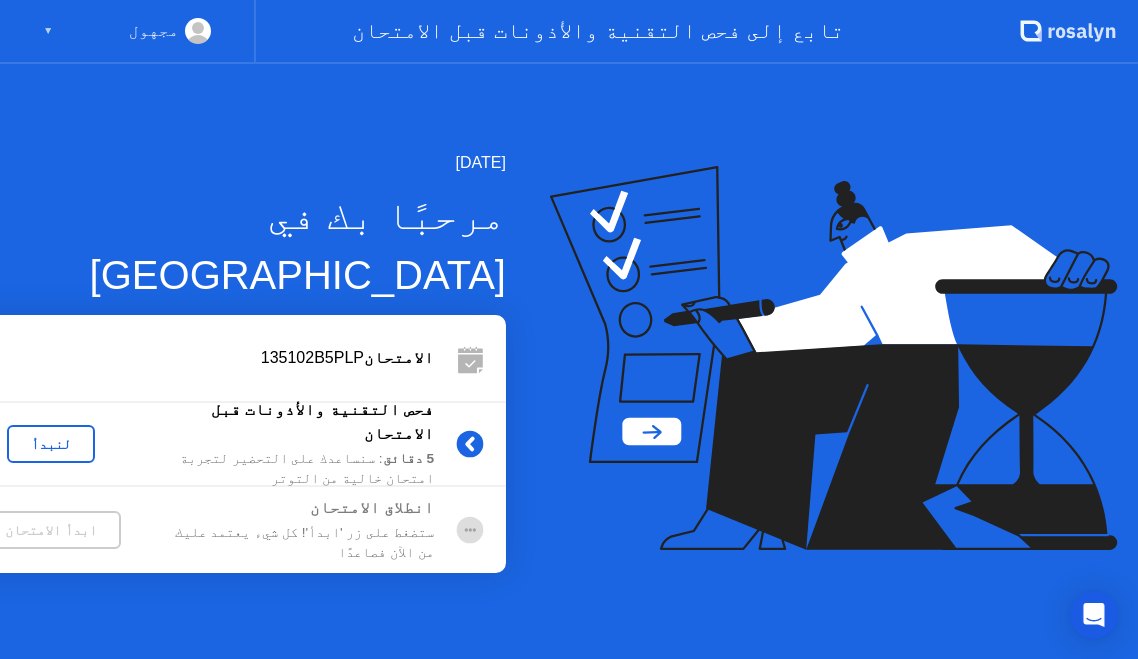 click on "لنبدأ" 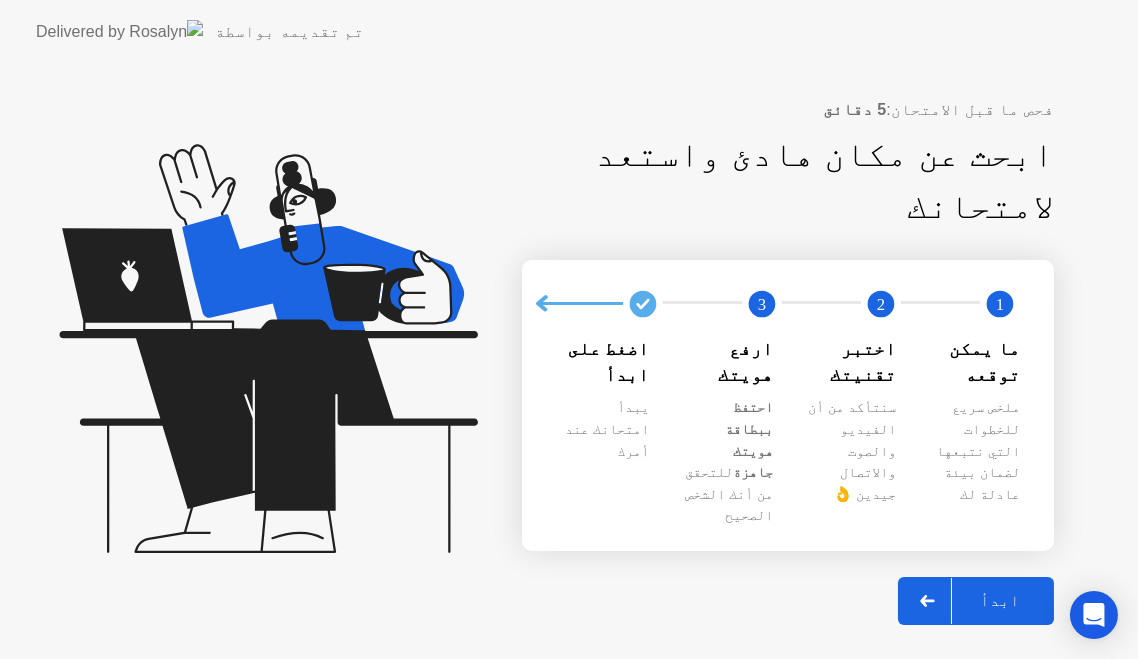 click on "ابدأ" 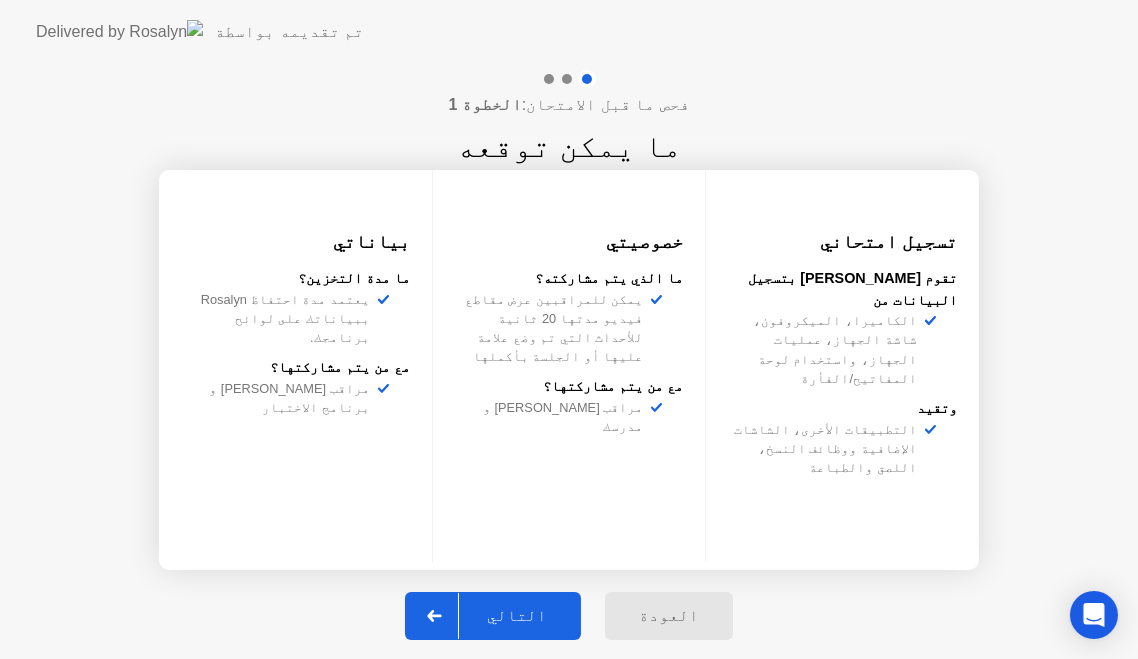 click on "التالي" 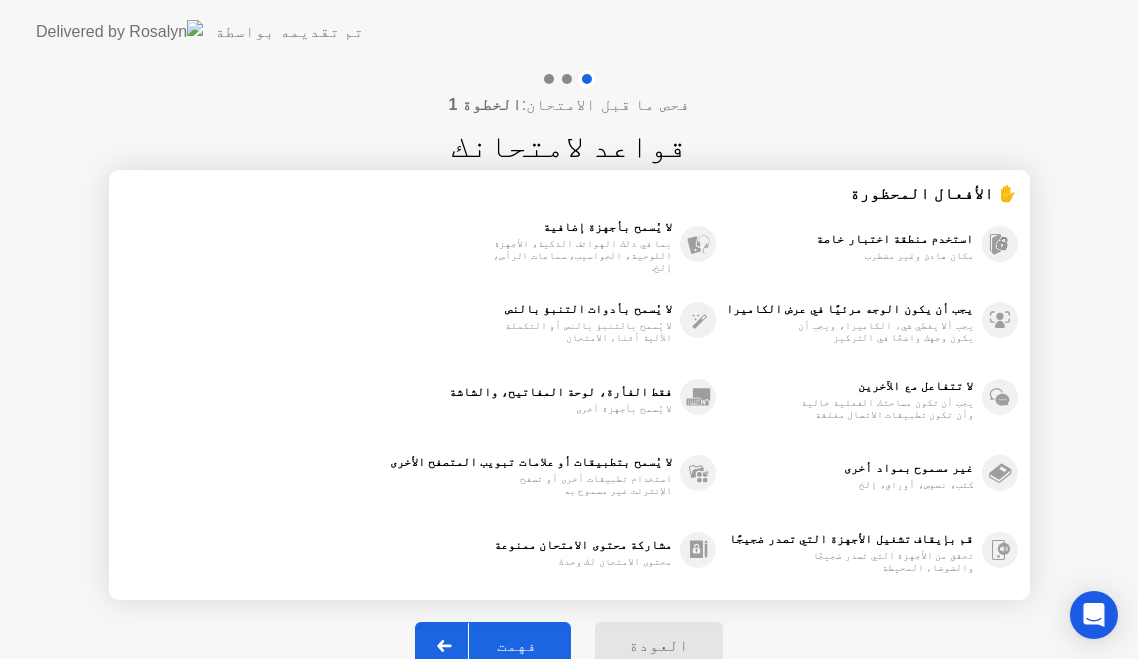 click on "فهمت" 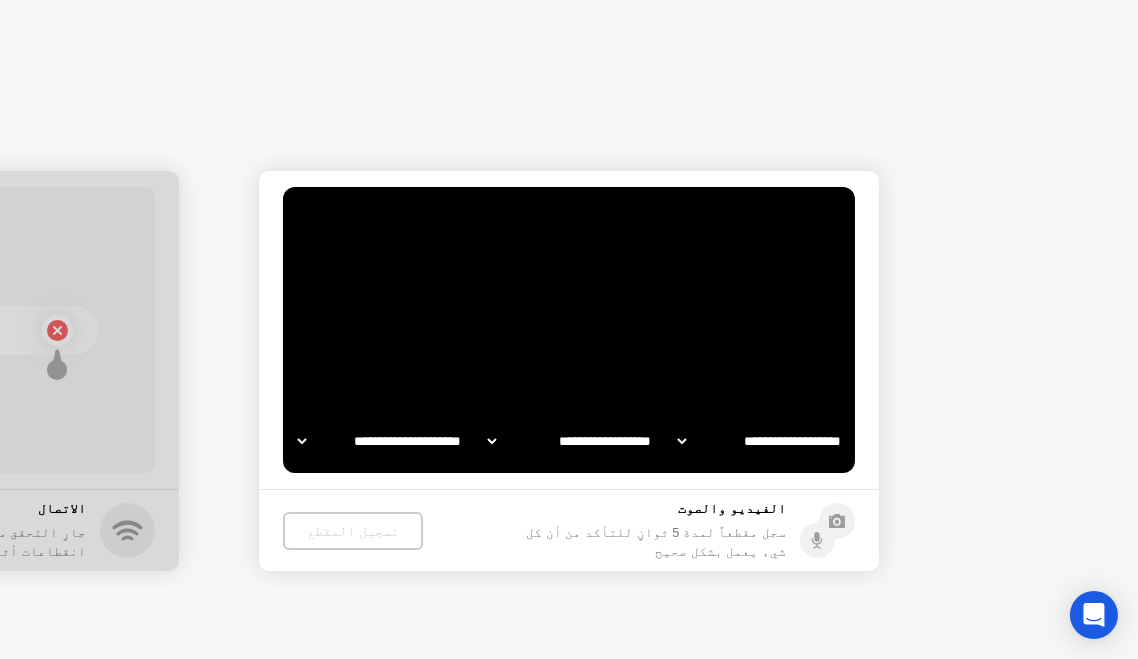 select on "**********" 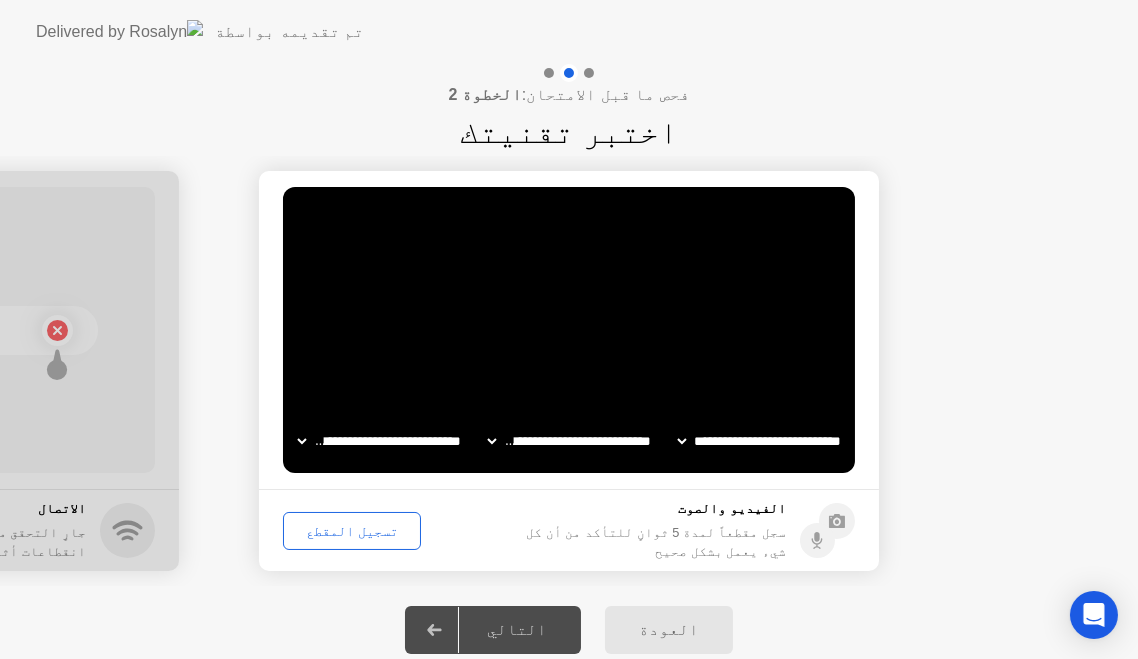 click on "التالي" 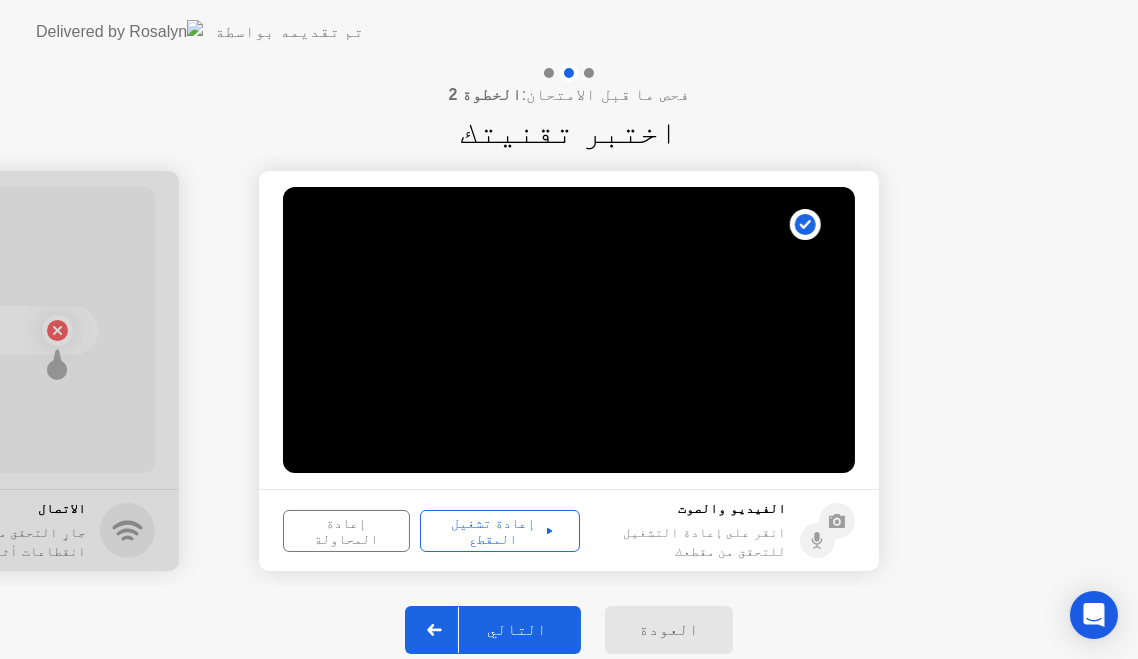click 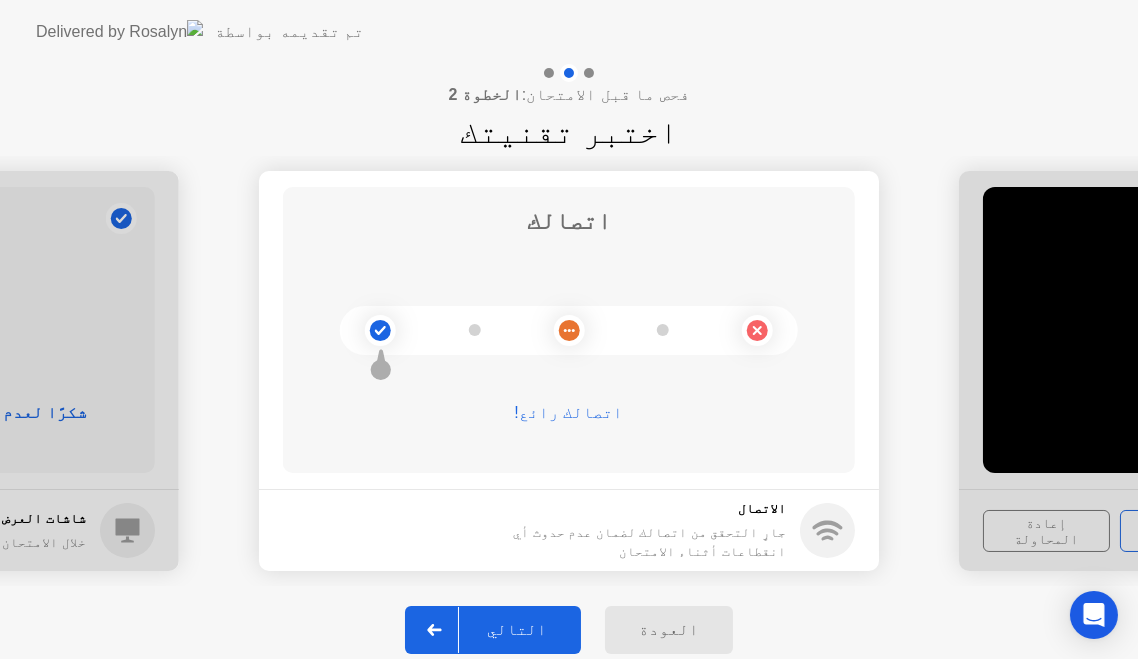 click 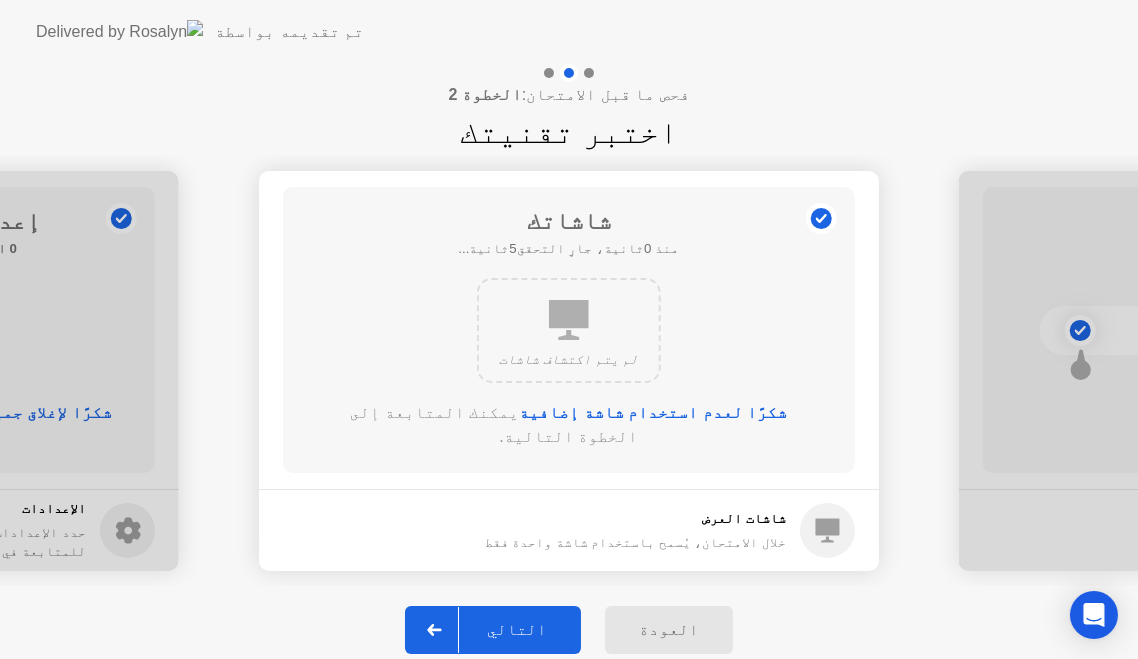 click 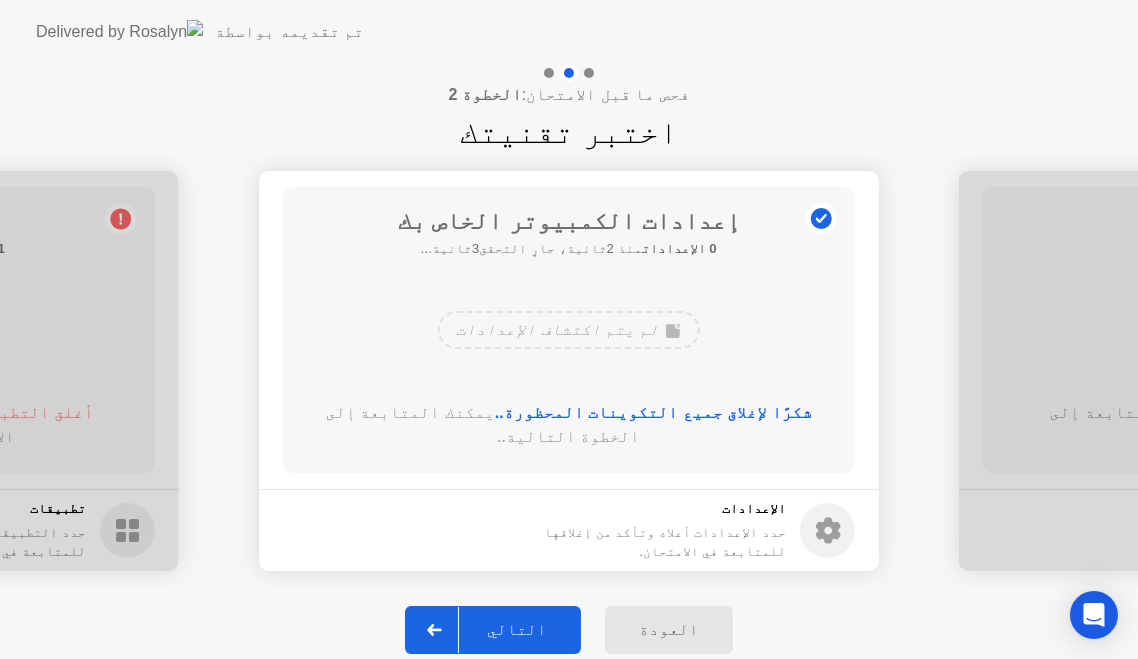 click 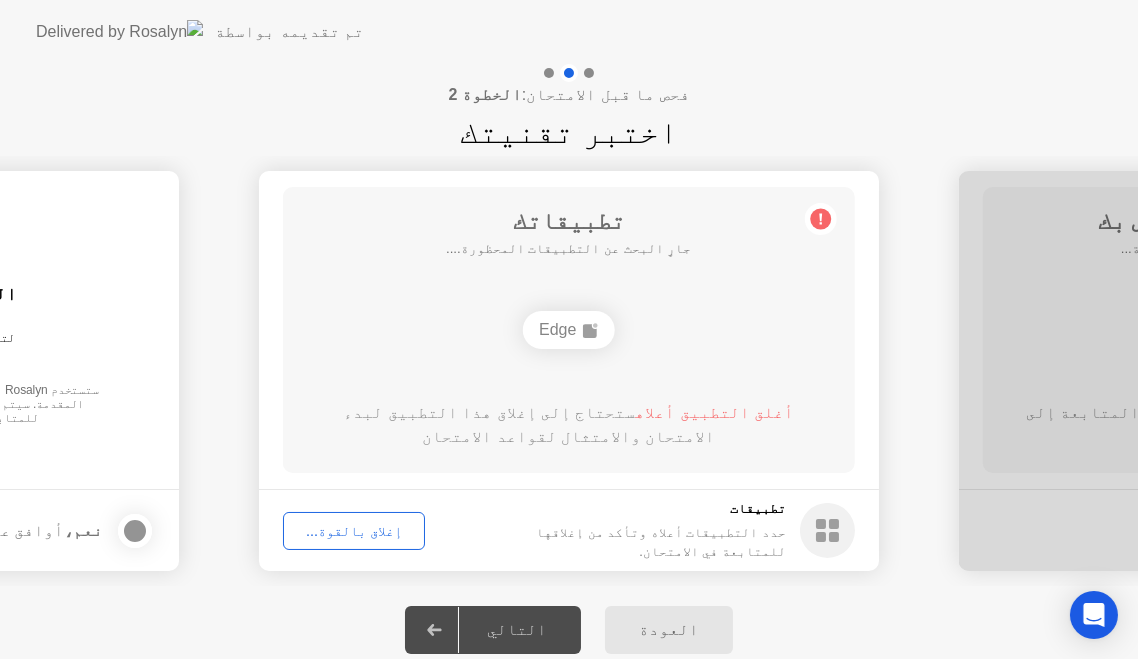 click on "إغلاق بالقوة..." 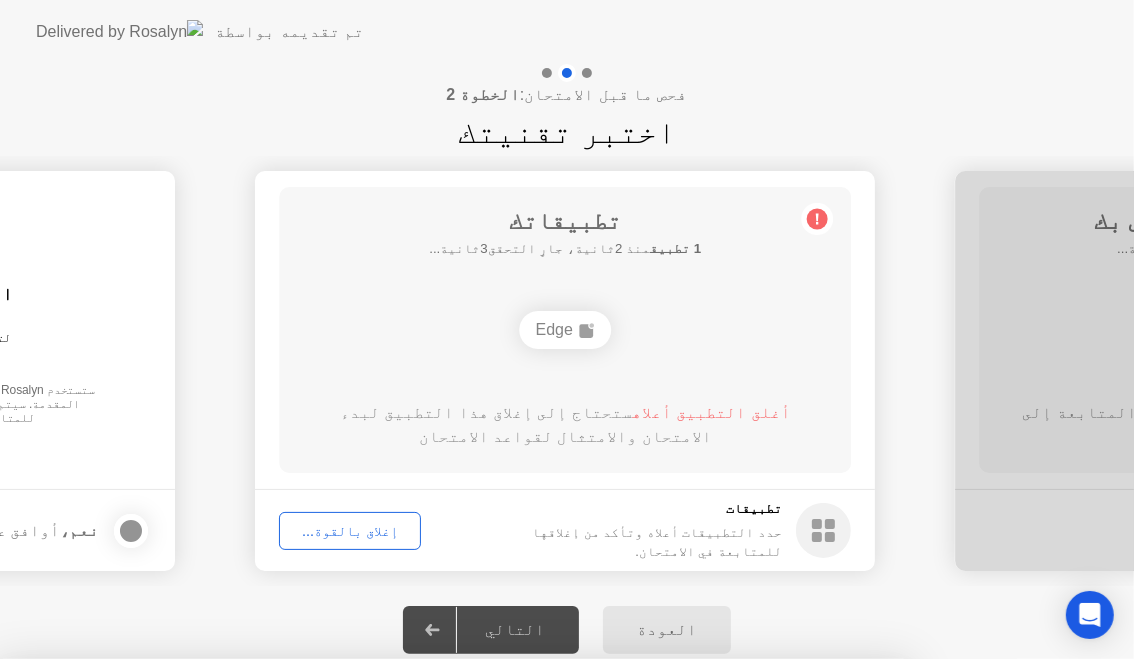 click on "تأكيد" at bounding box center [522, 935] 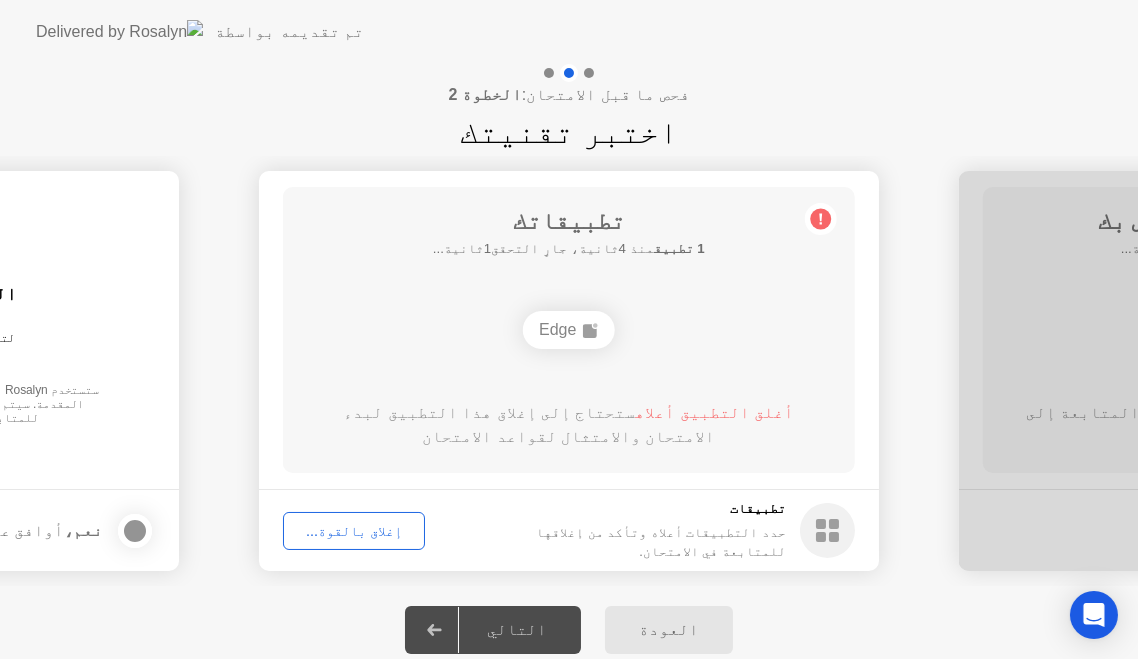 click 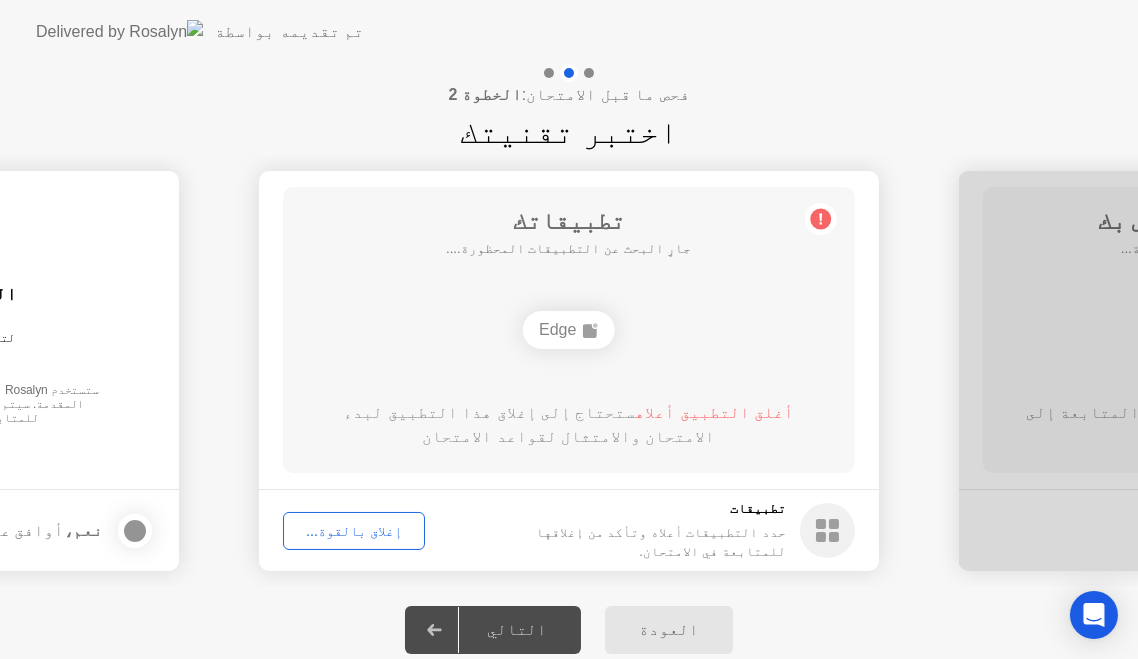 click 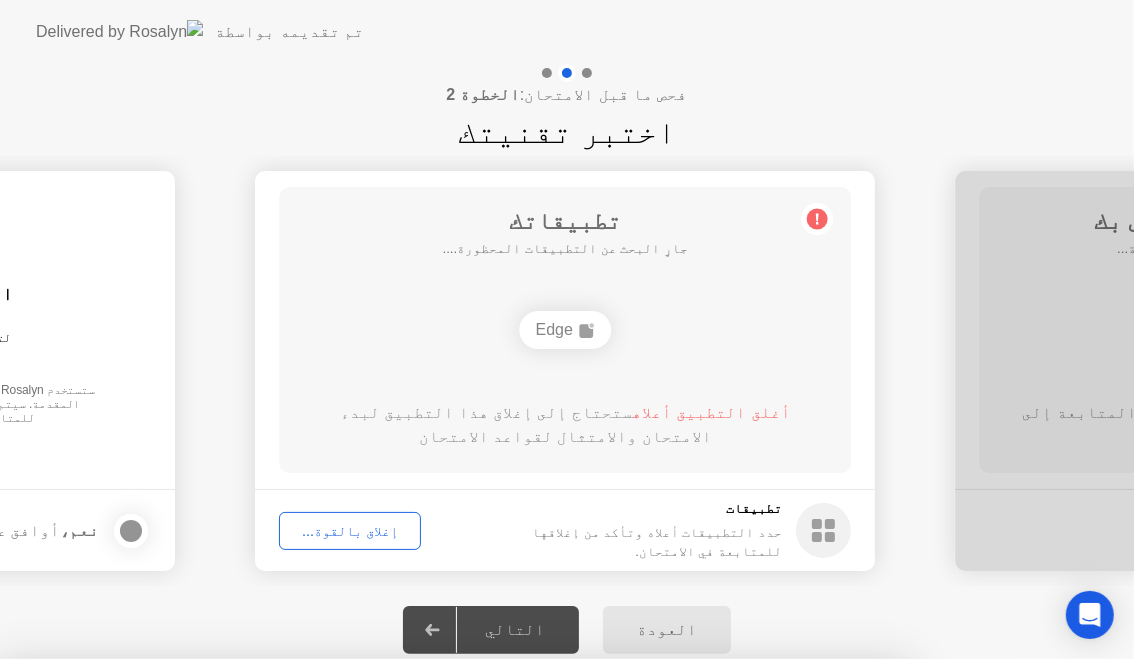 click on "تأكيد" at bounding box center [522, 935] 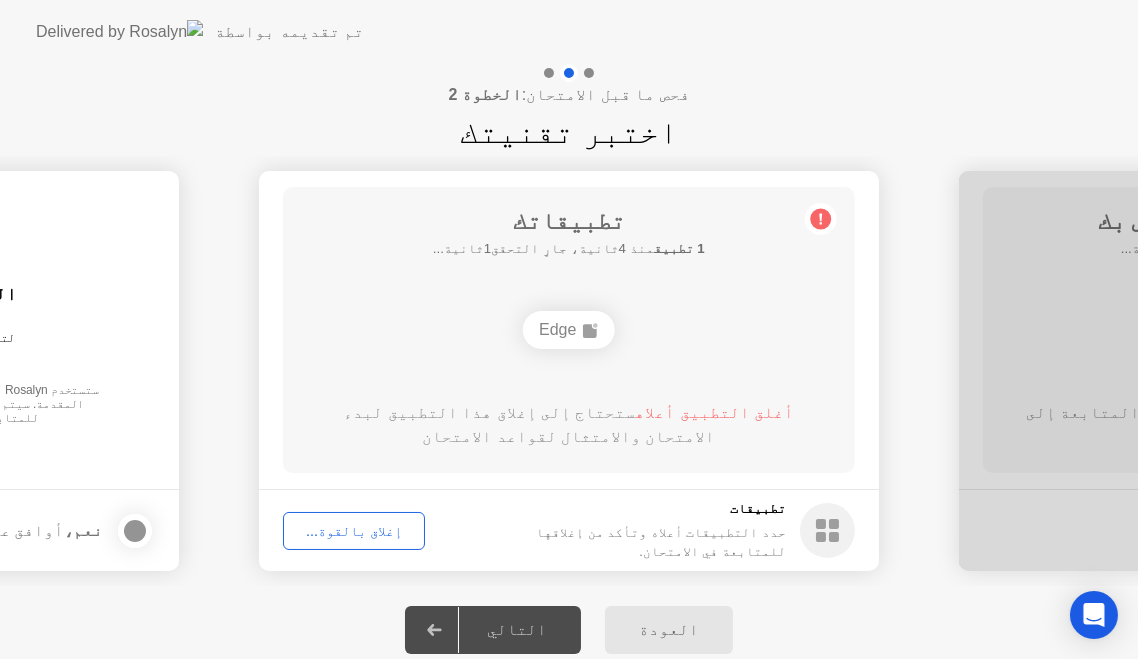 click 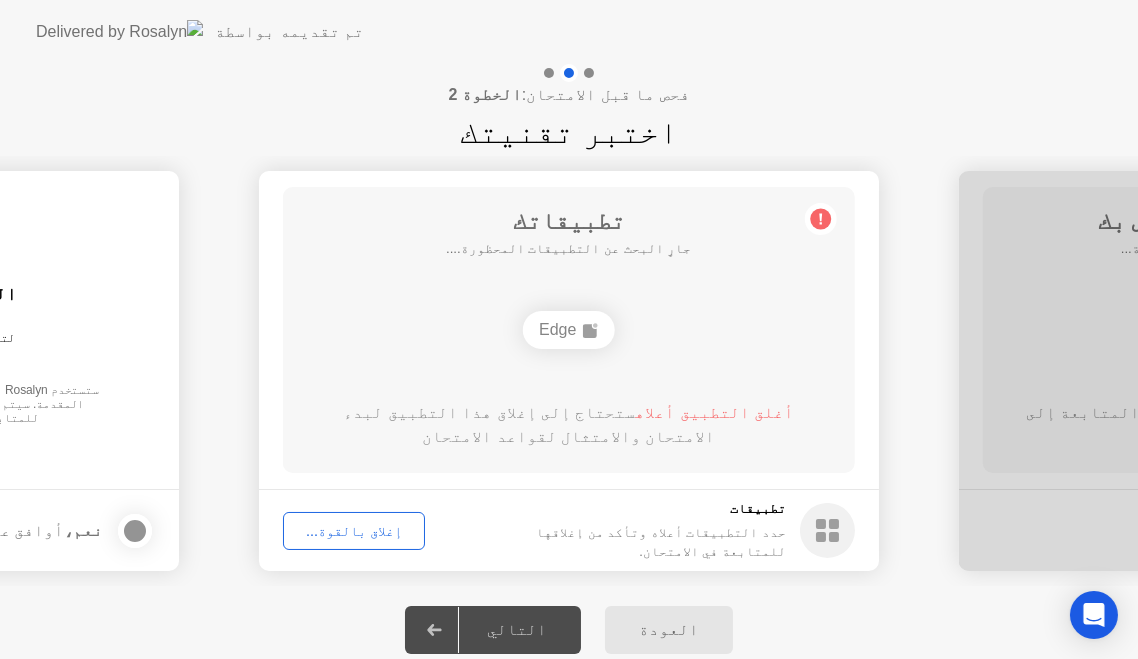 click 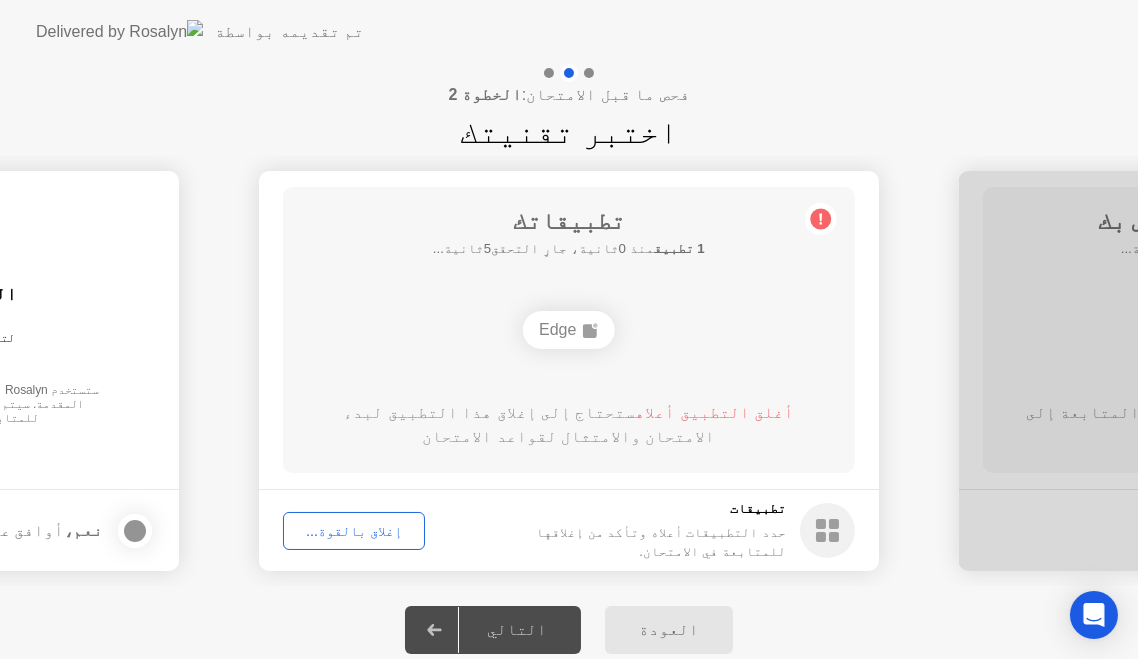 click 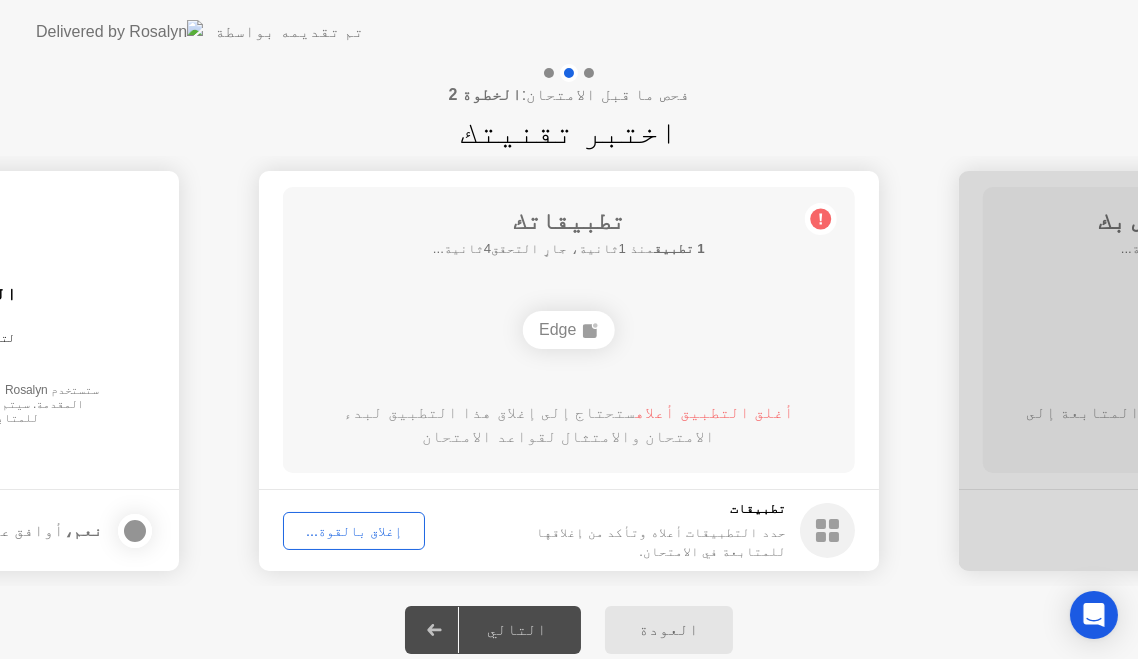 click 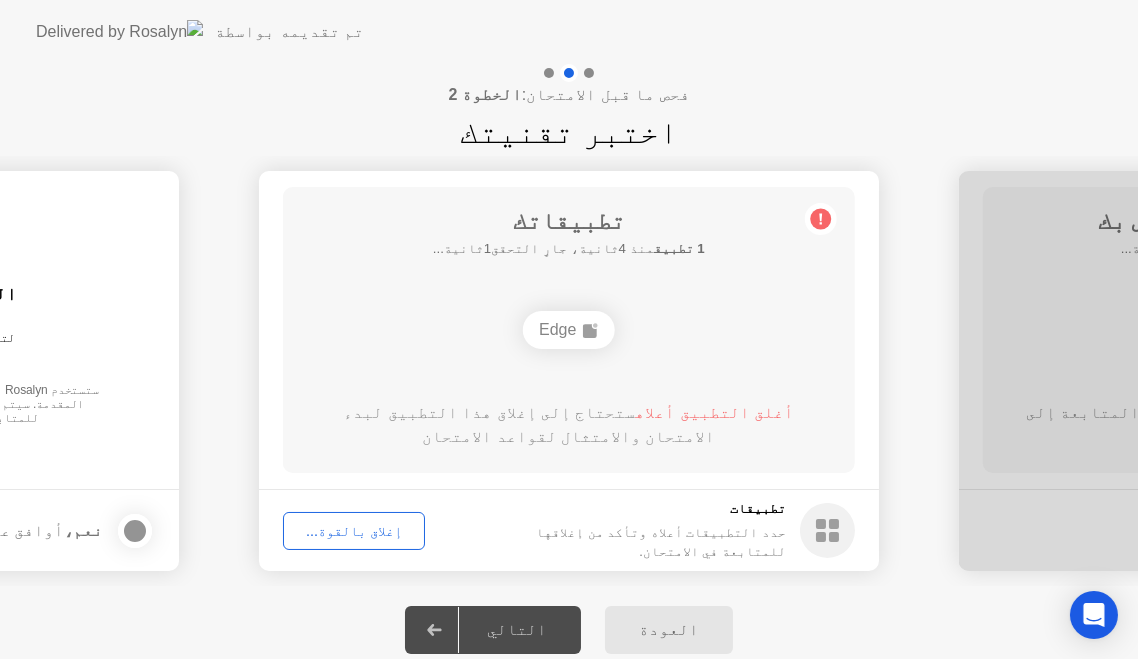 click on "إغلاق بالقوة..." 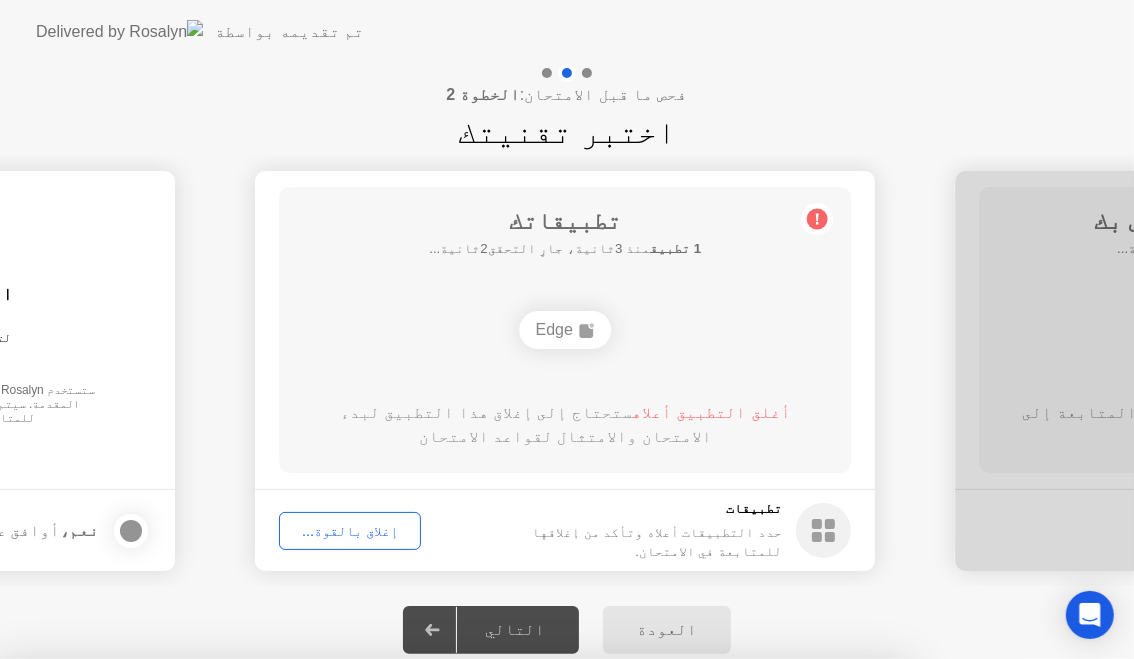 click on "تأكيد" at bounding box center [522, 935] 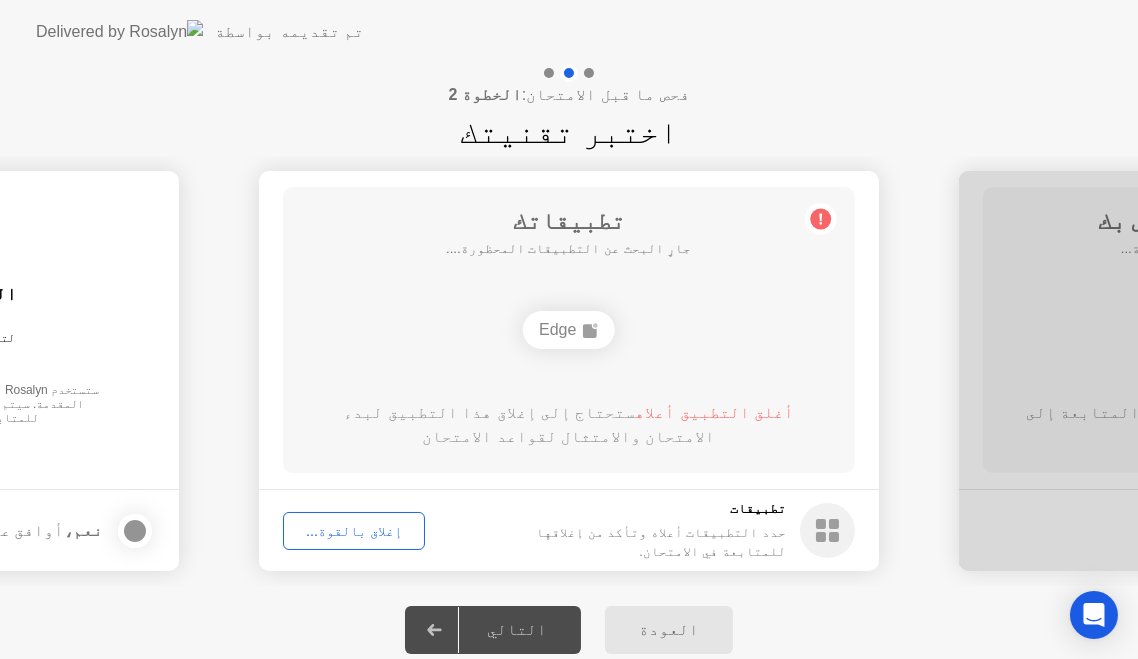 click 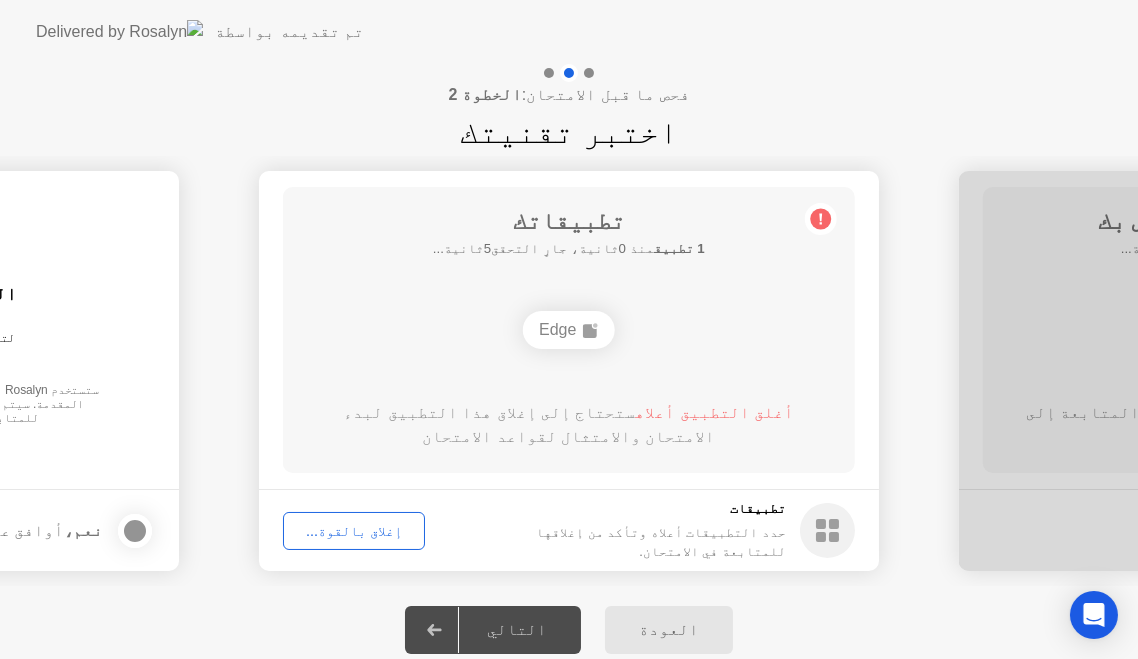click 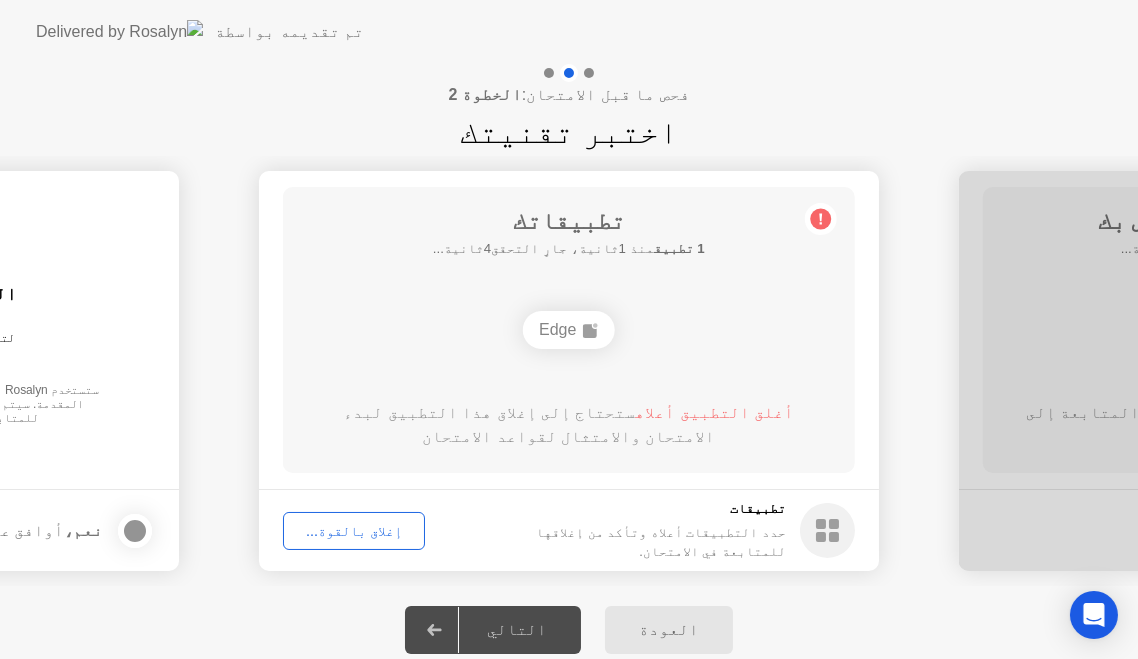 click on "Edge" 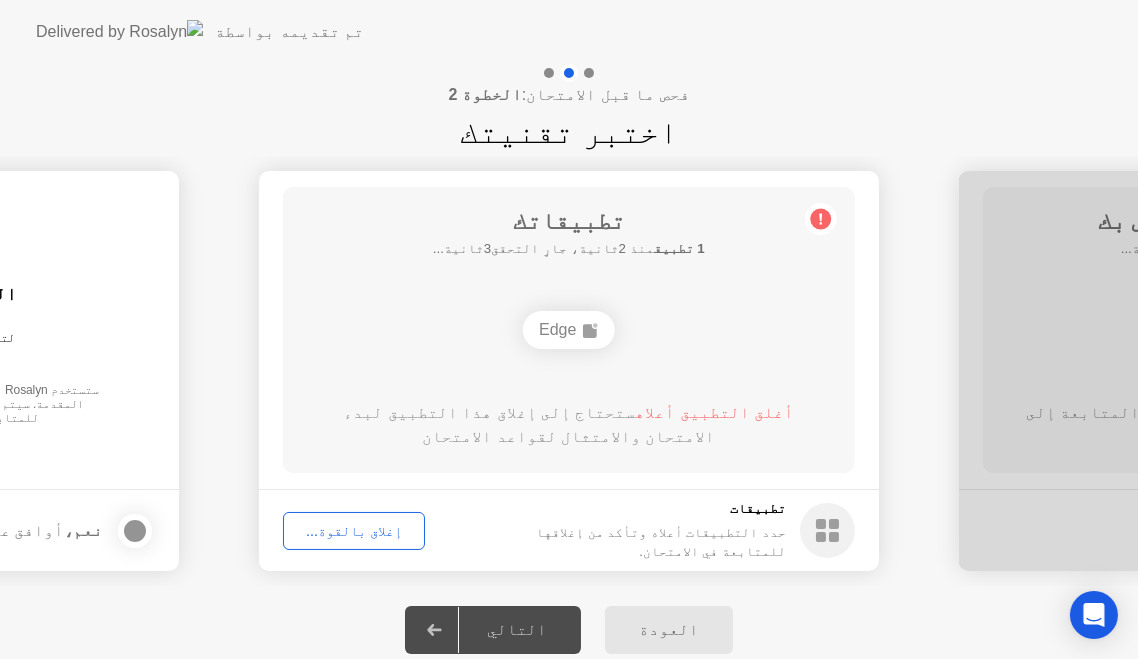 click on "Edge" 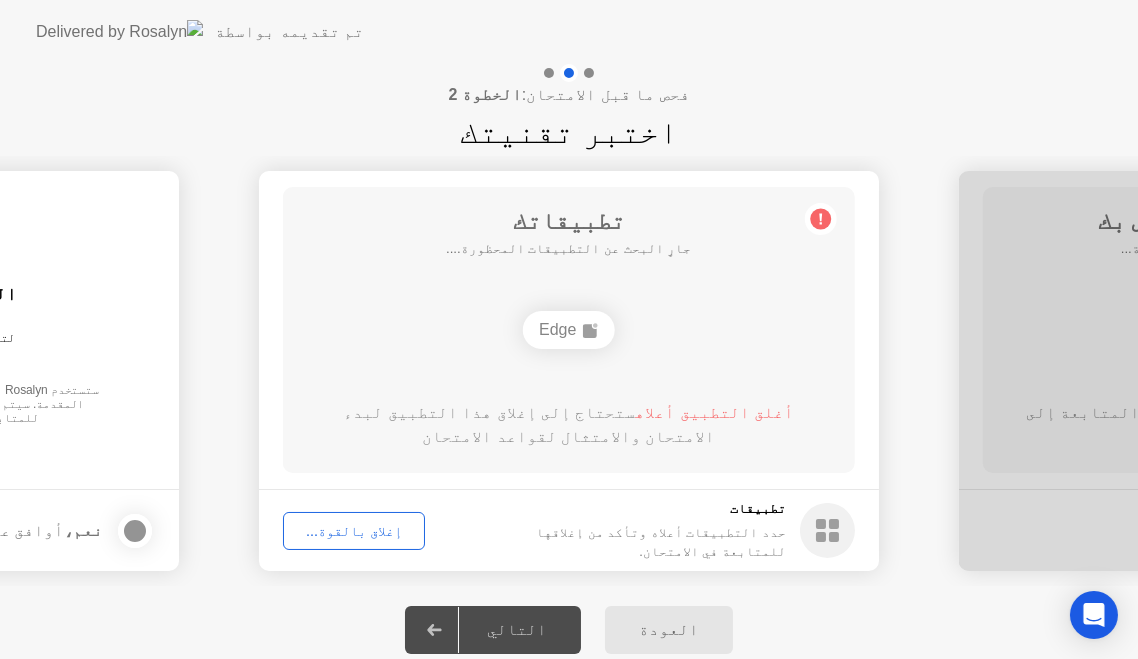 click on "أغلق التطبيق أعلاه" 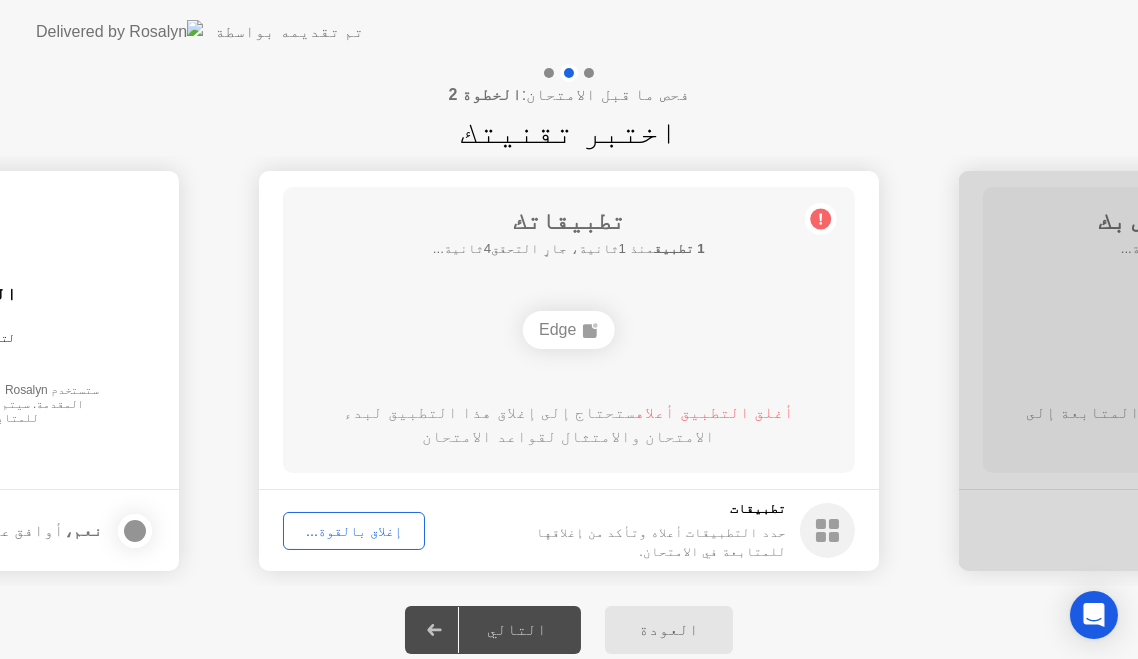 click 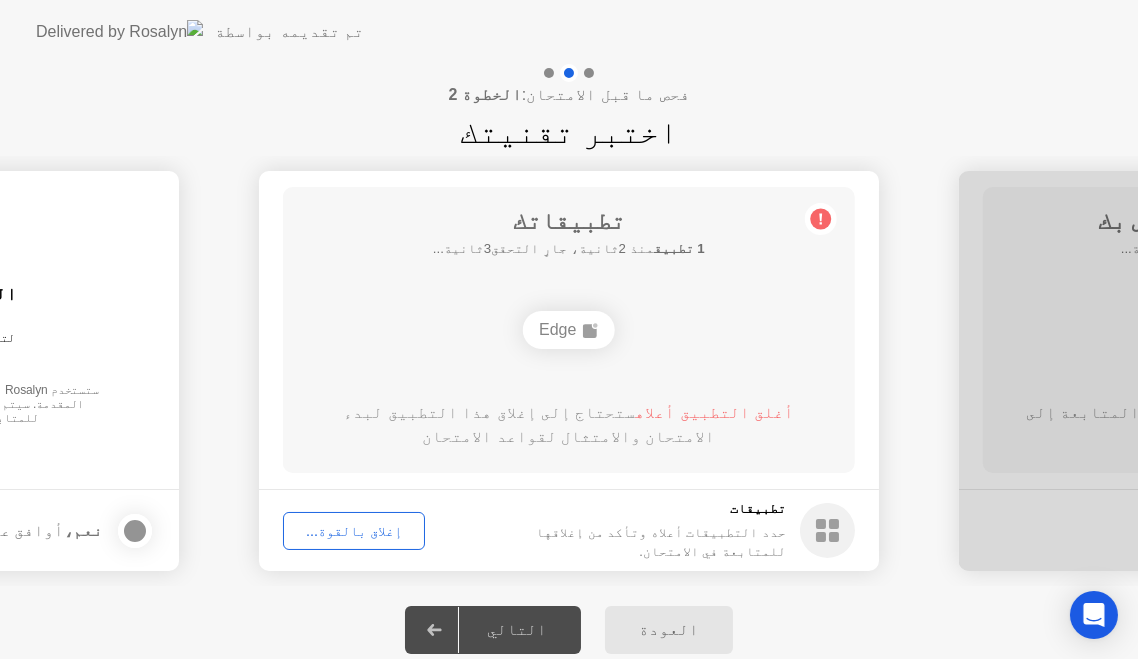 click 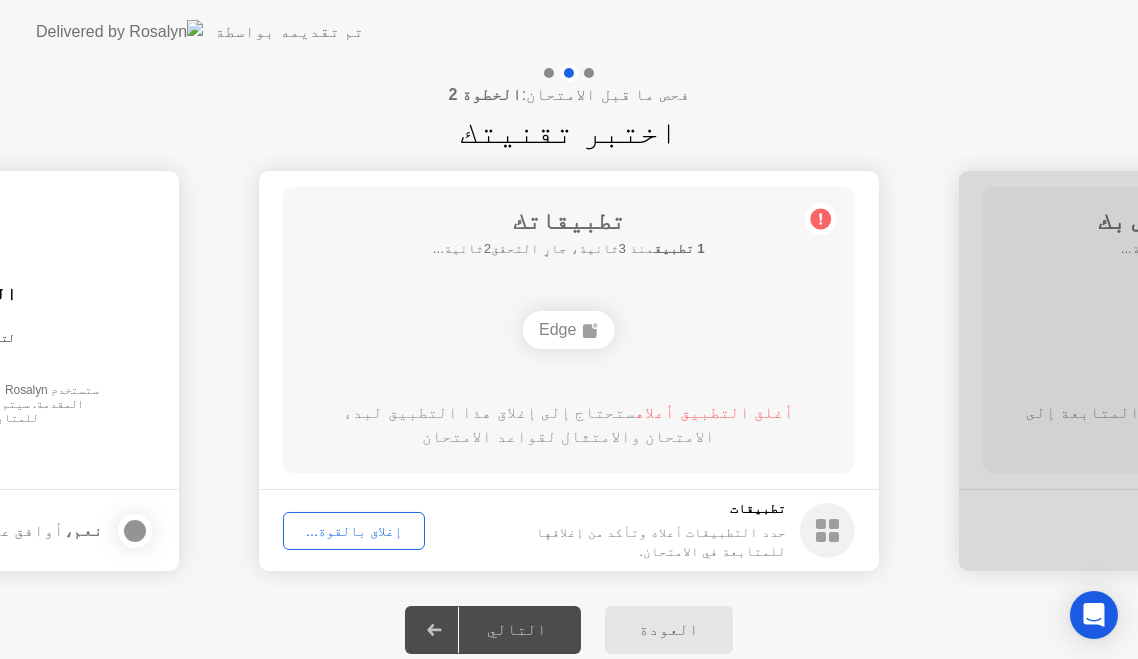 click on "إغلاق بالقوة..." 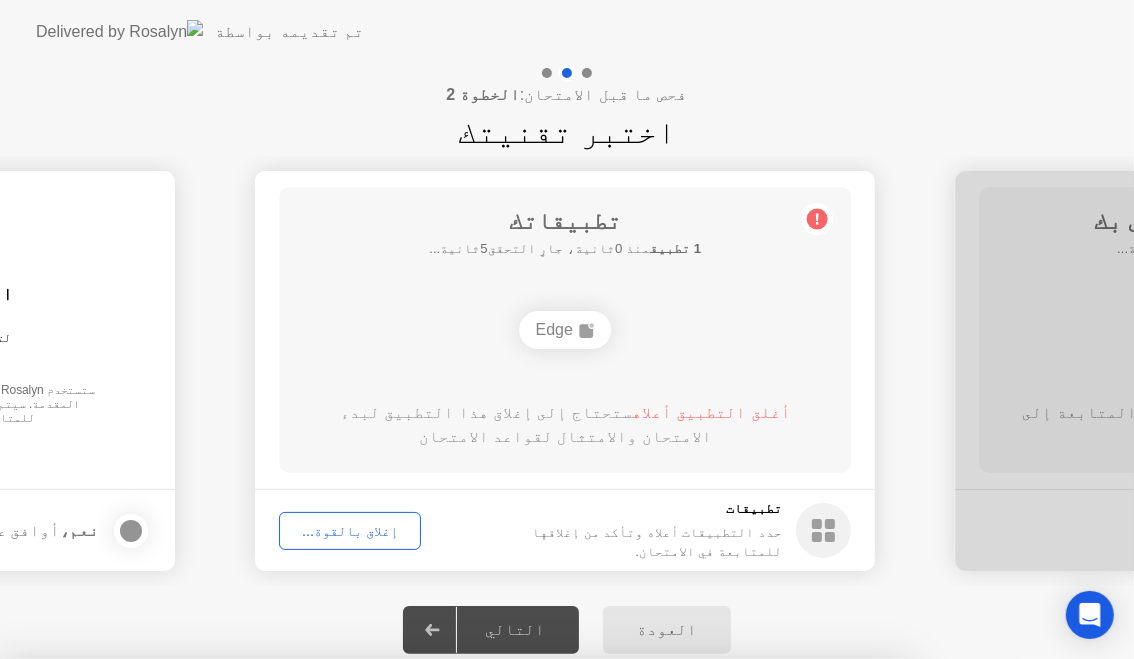 click on "تأكيد" at bounding box center [522, 935] 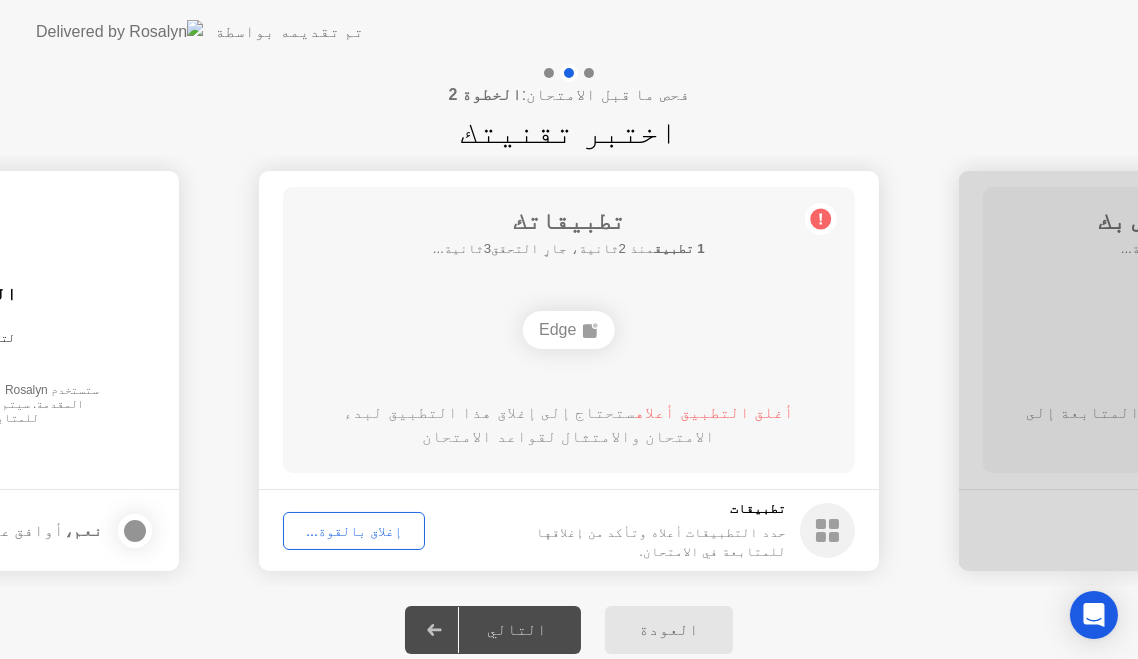 click 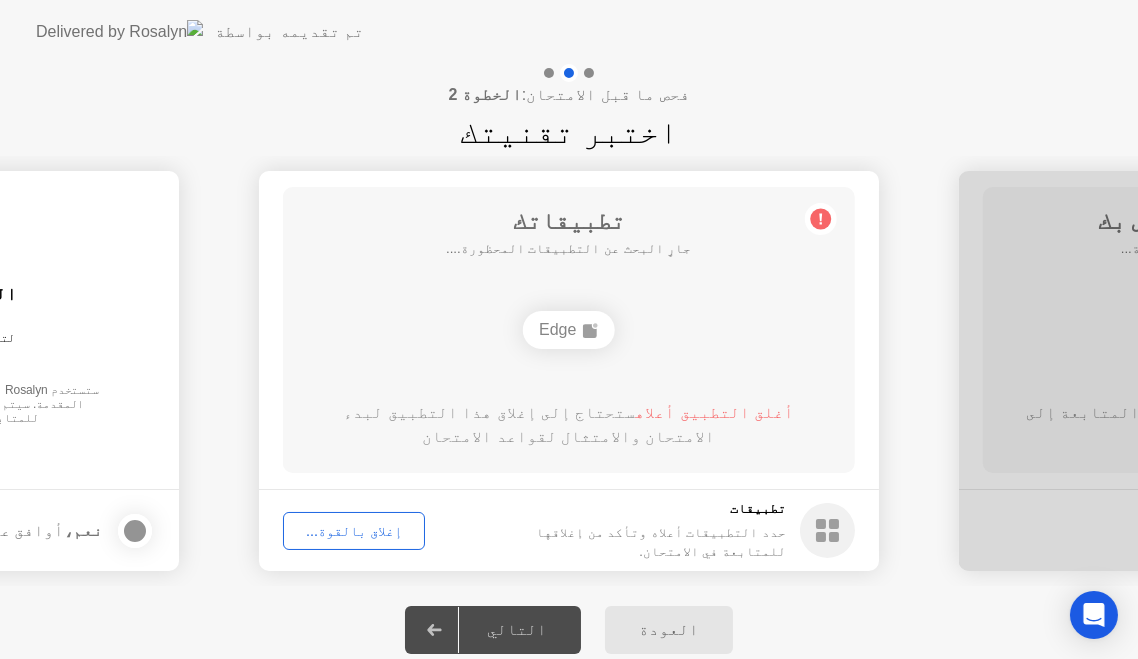 click 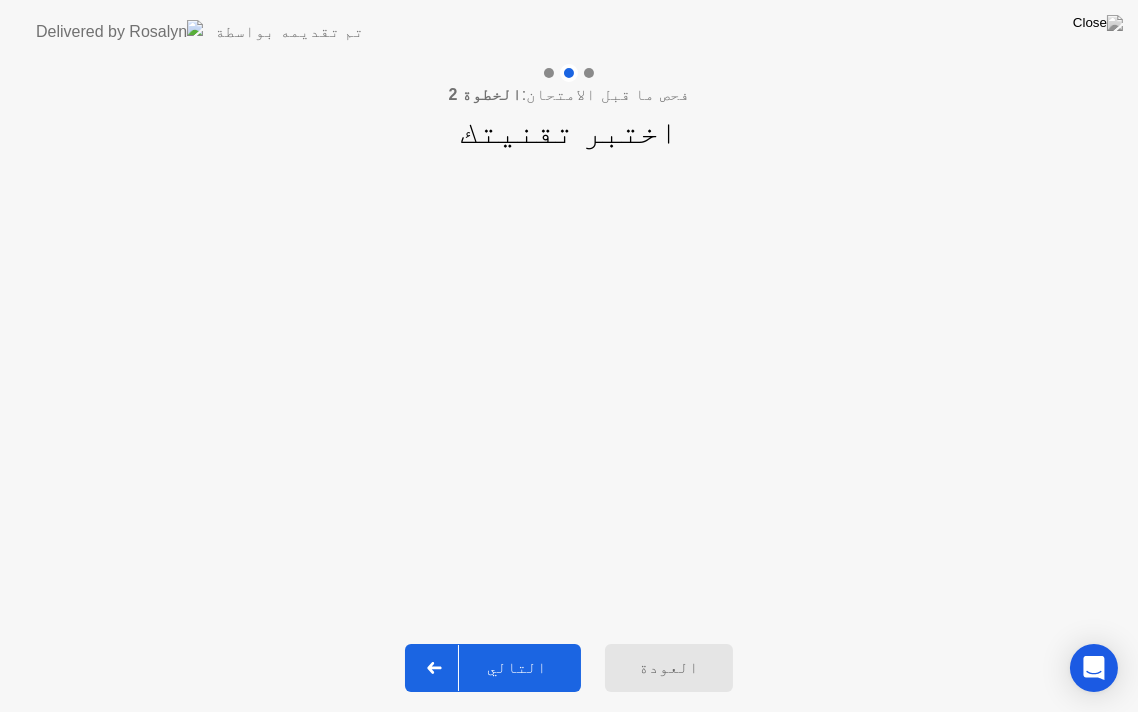 click 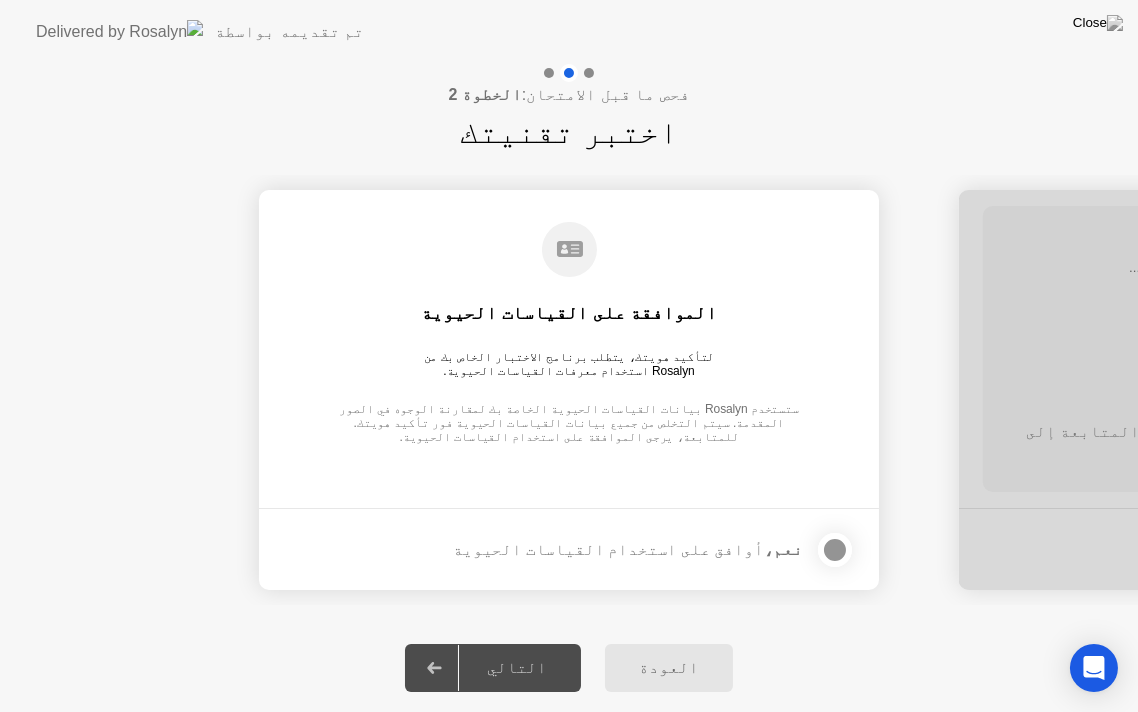 click 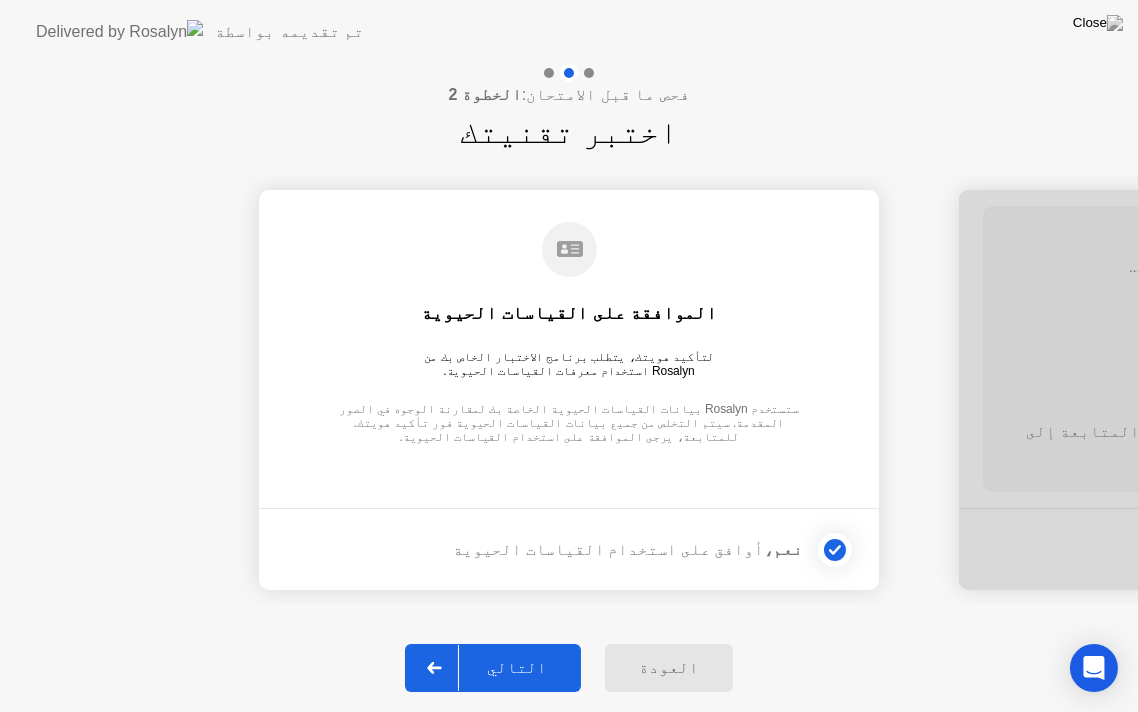 click 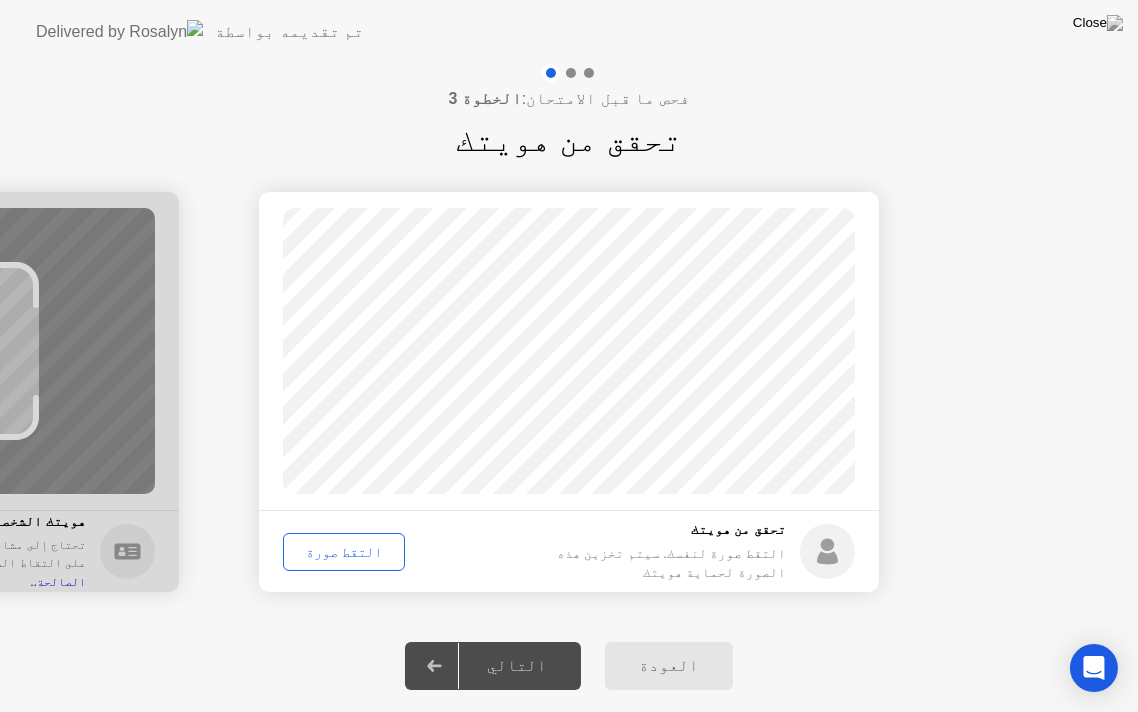 click on "التقط صورة" 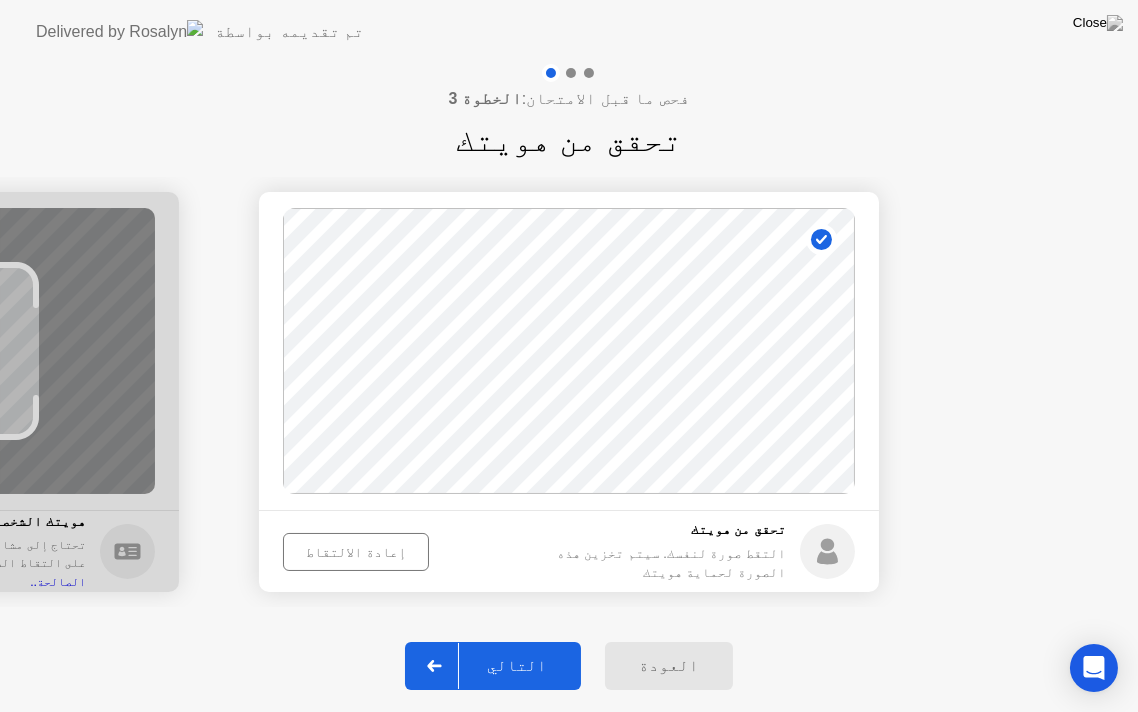 click 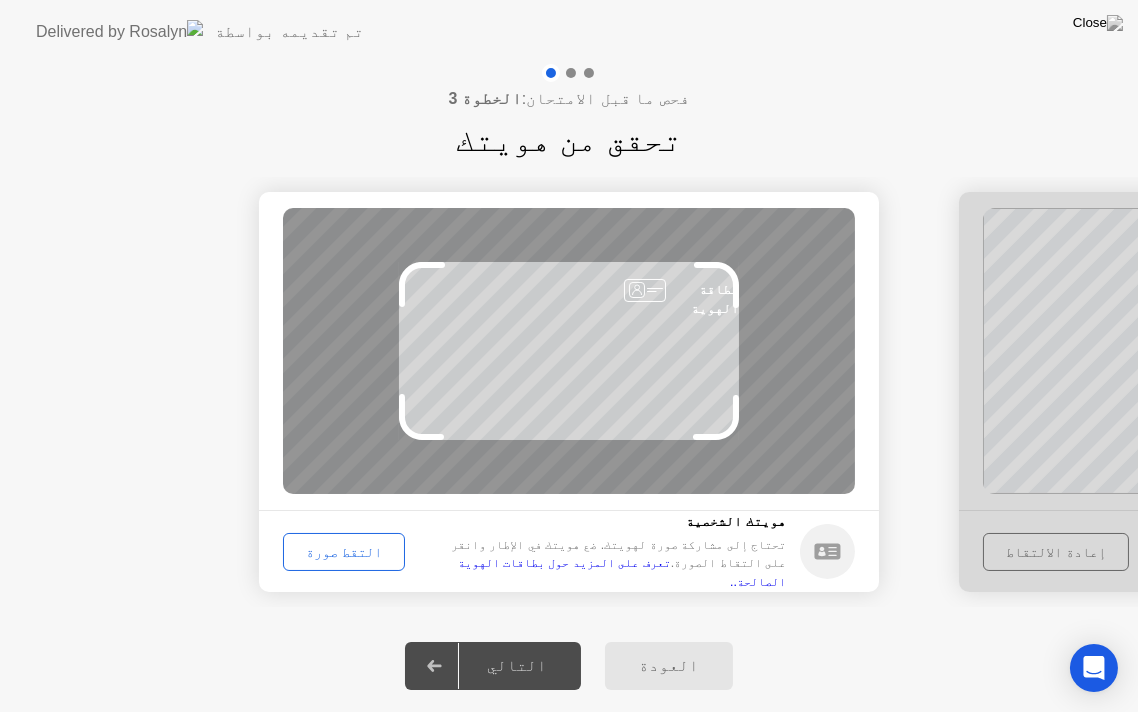 click on "التقط صورة" 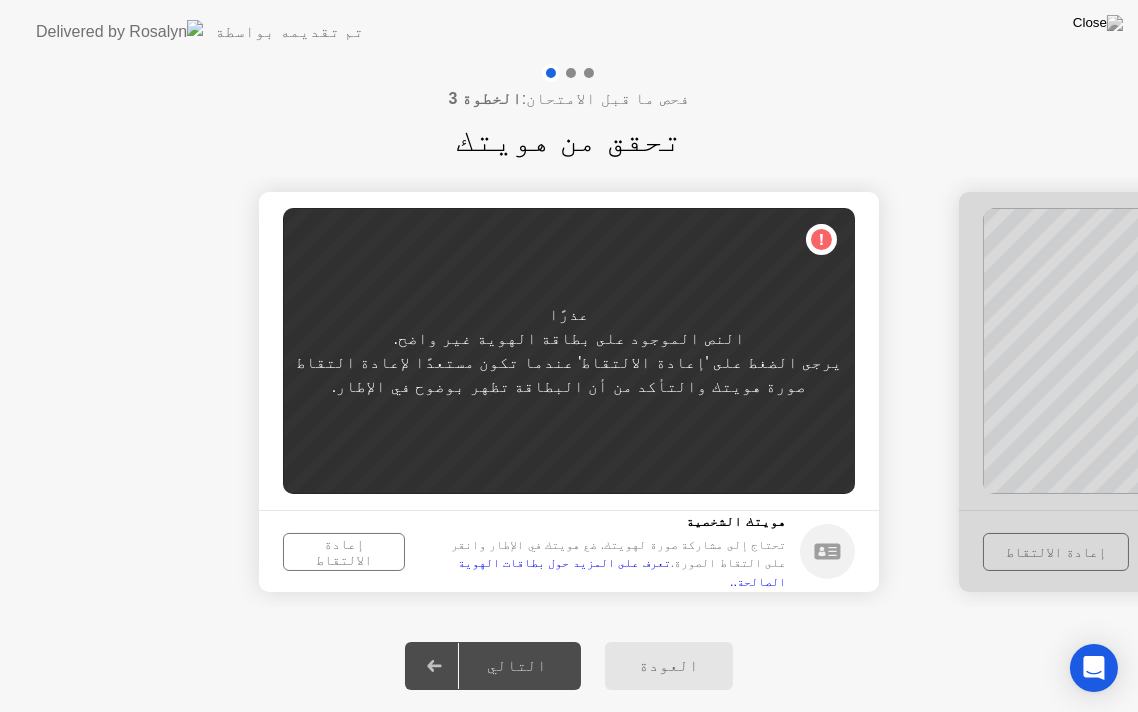click on "إعادة الالتقاط" 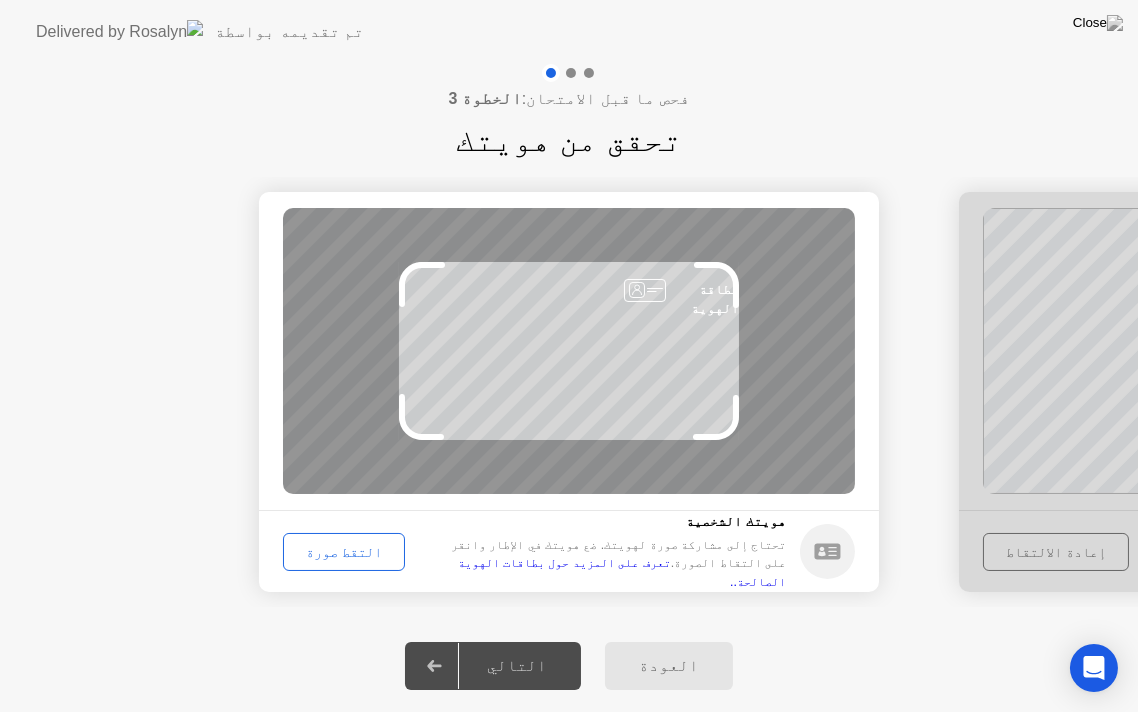 click on "التقط صورة" 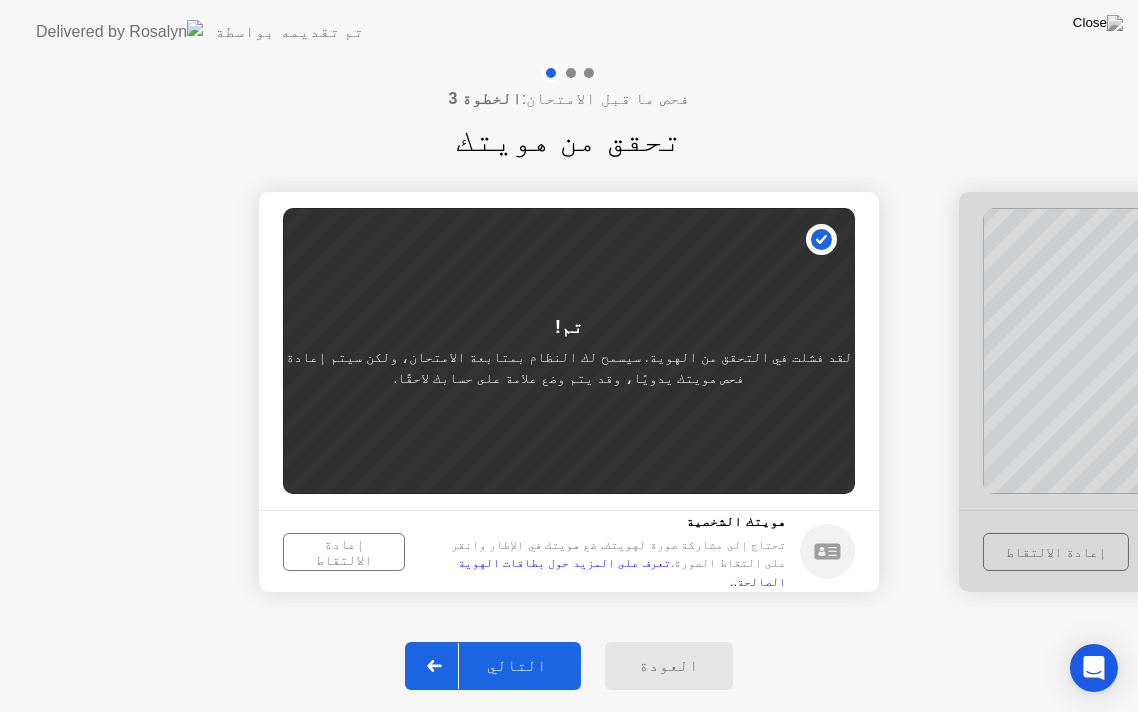 click on "إعادة الالتقاط" 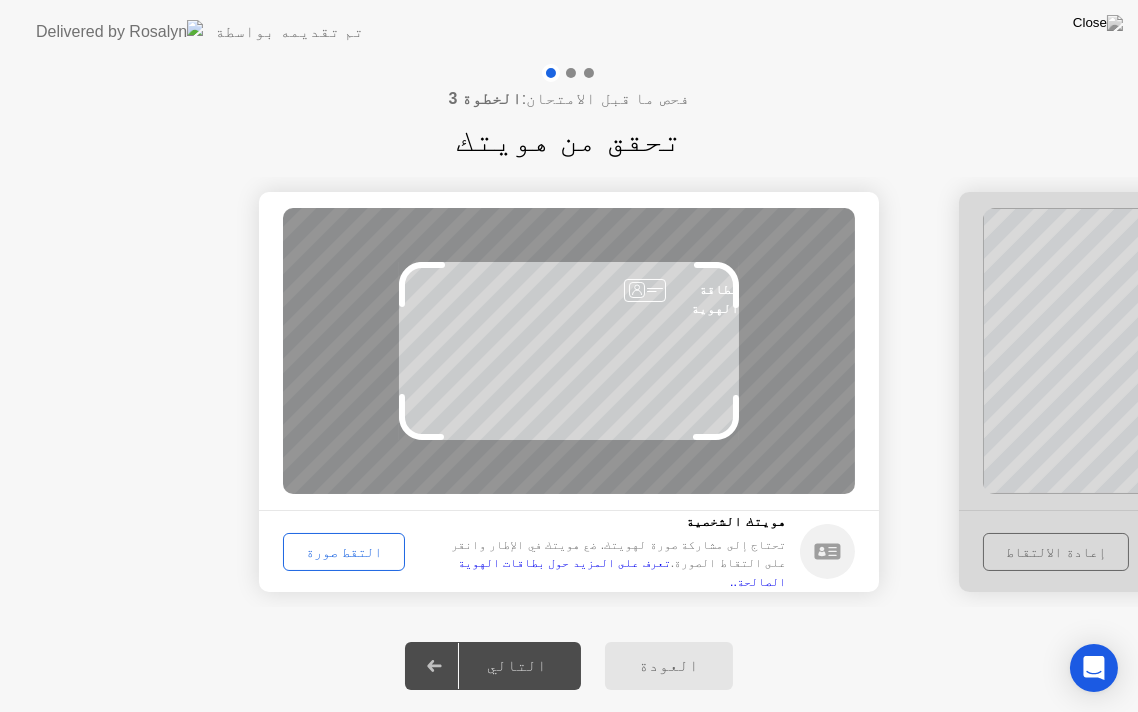 click on "التقط صورة" 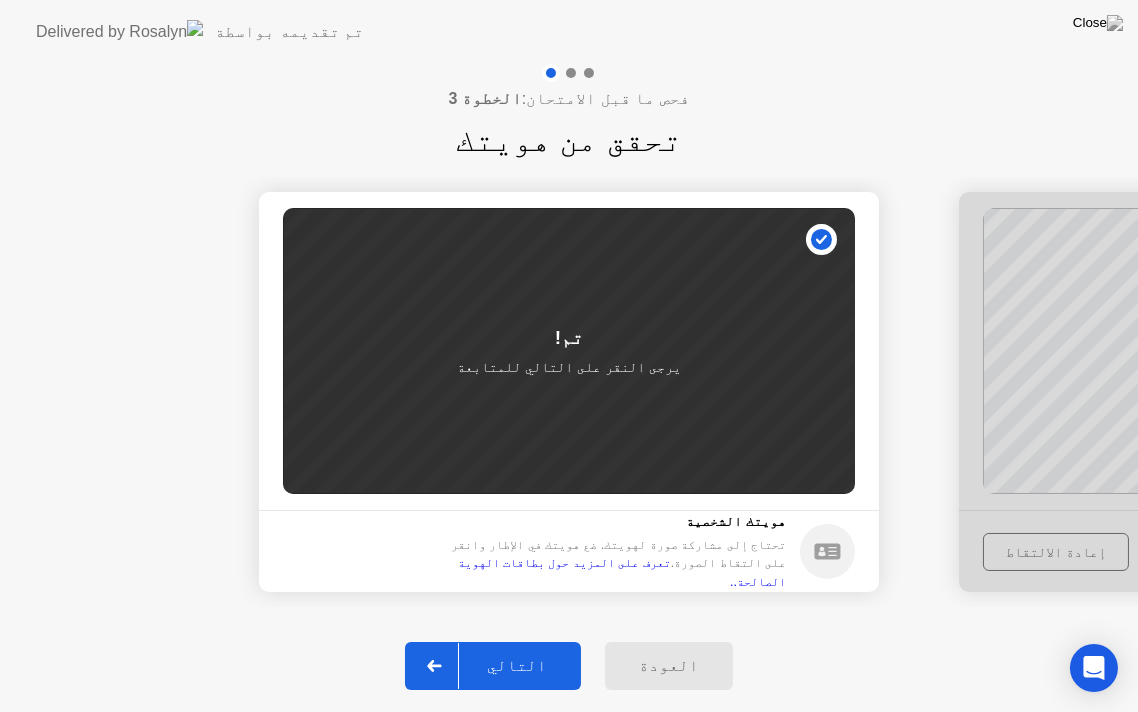 click 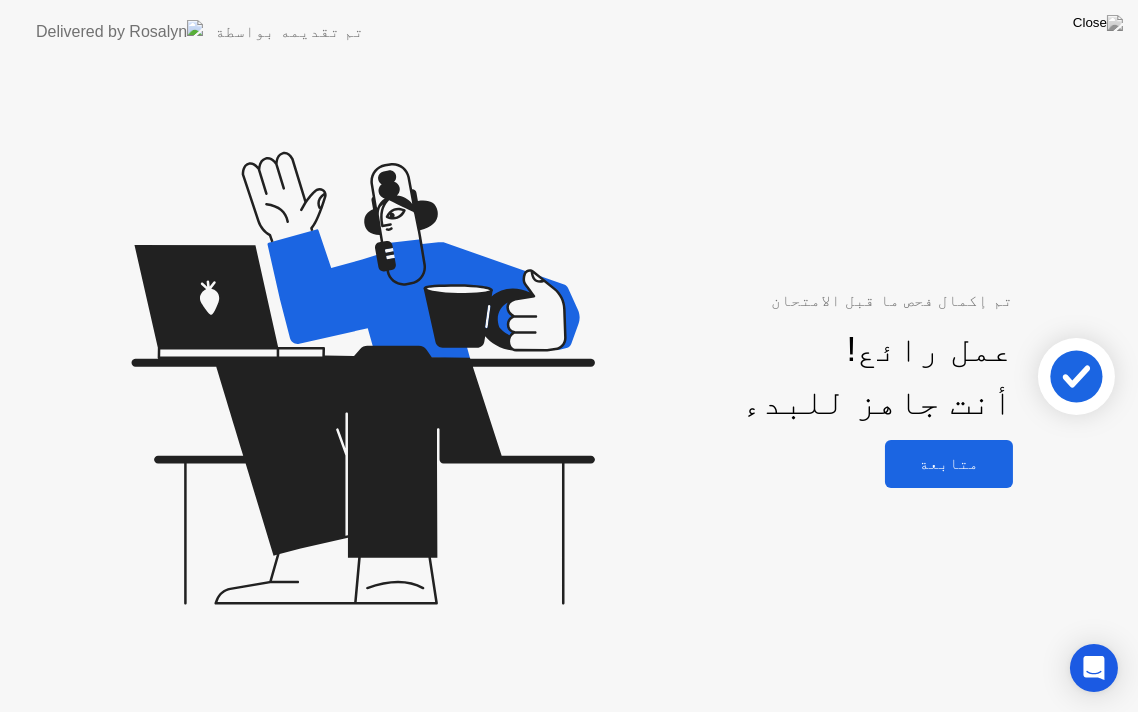 click on "متابعة" 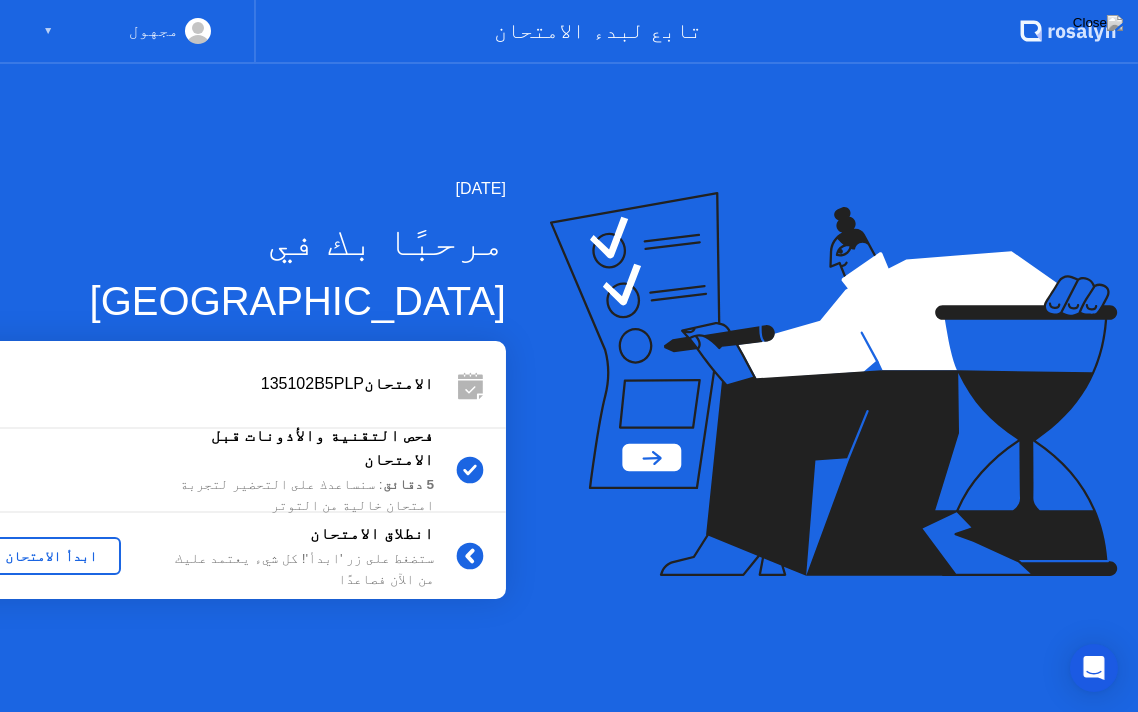 click on "ابدأ الامتحان" 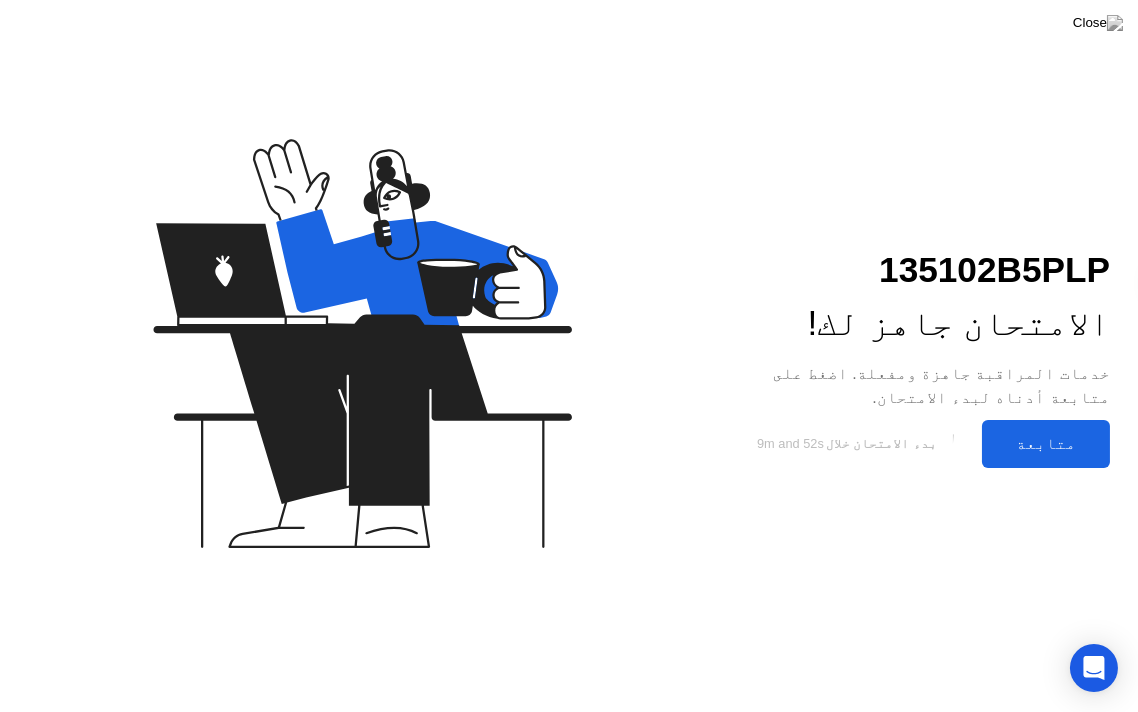 click on "متابعة" 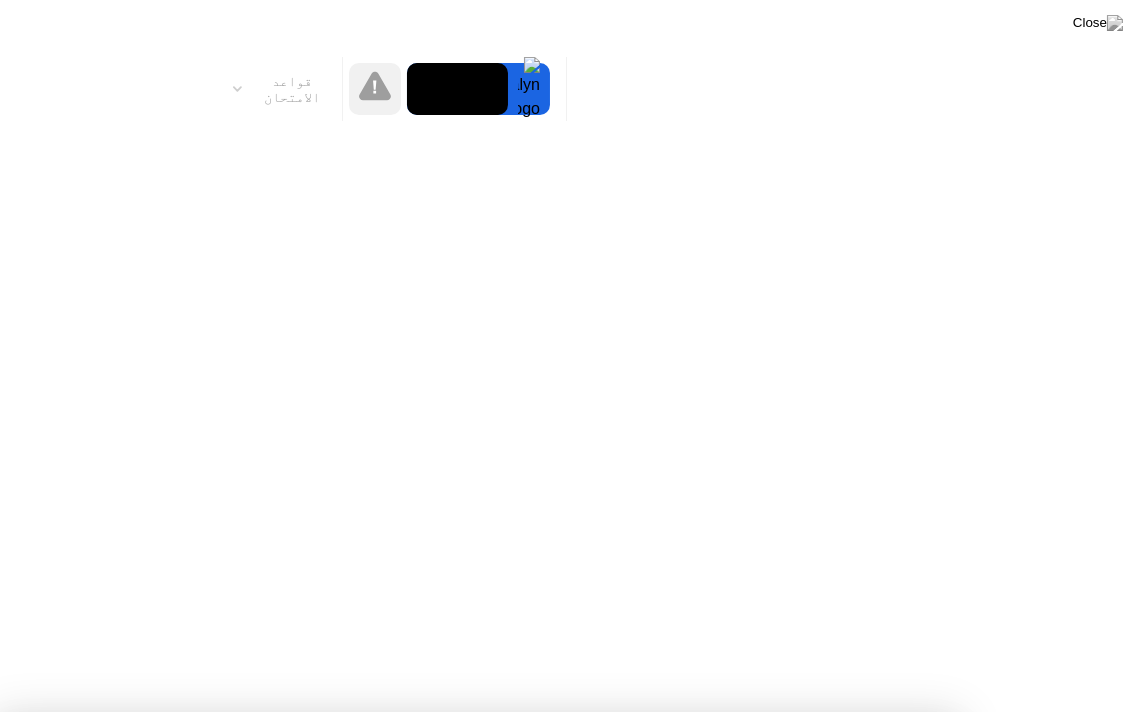 click on "إغلاق التطبيق" at bounding box center [416, 1113] 